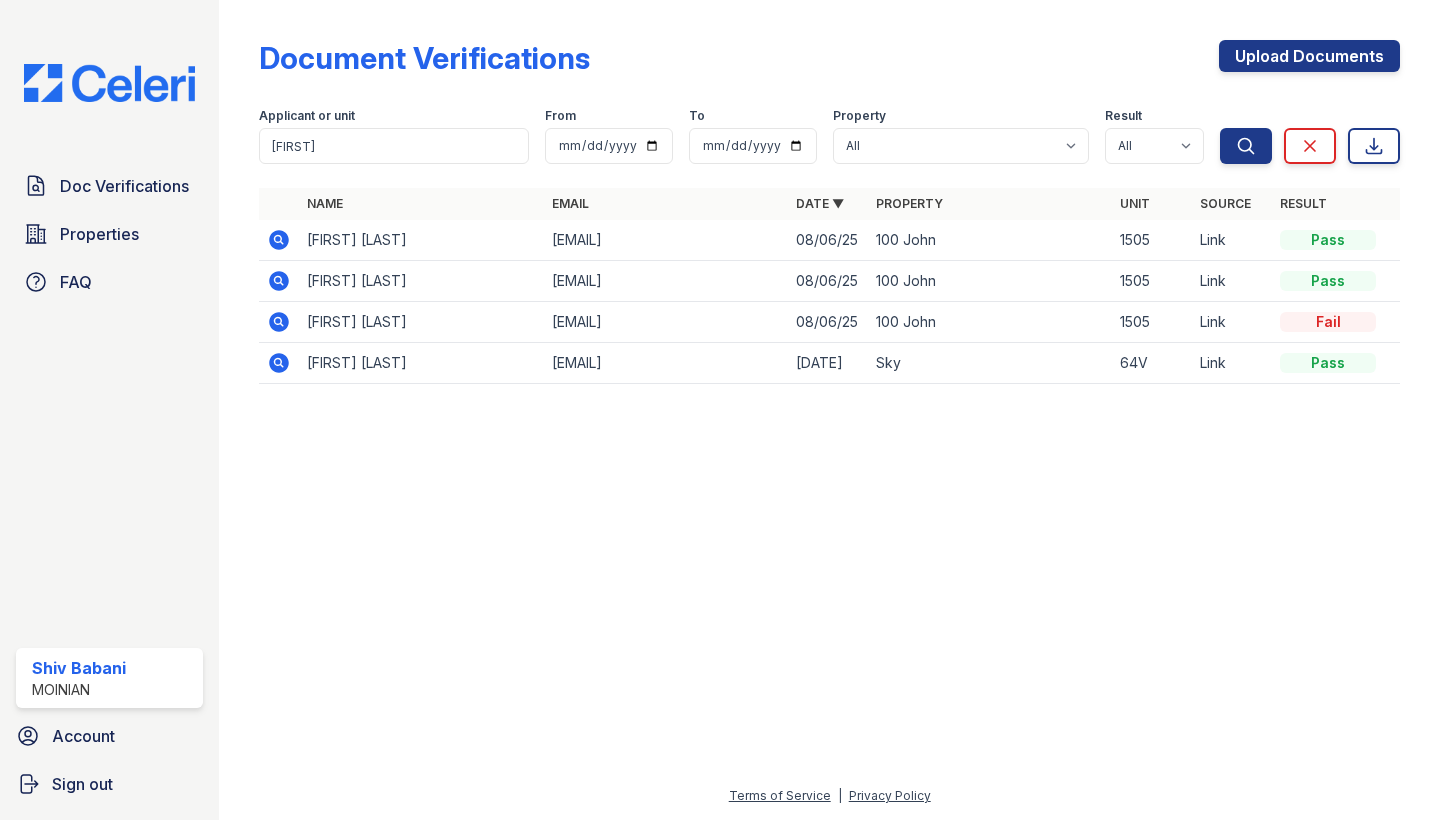scroll, scrollTop: 0, scrollLeft: 0, axis: both 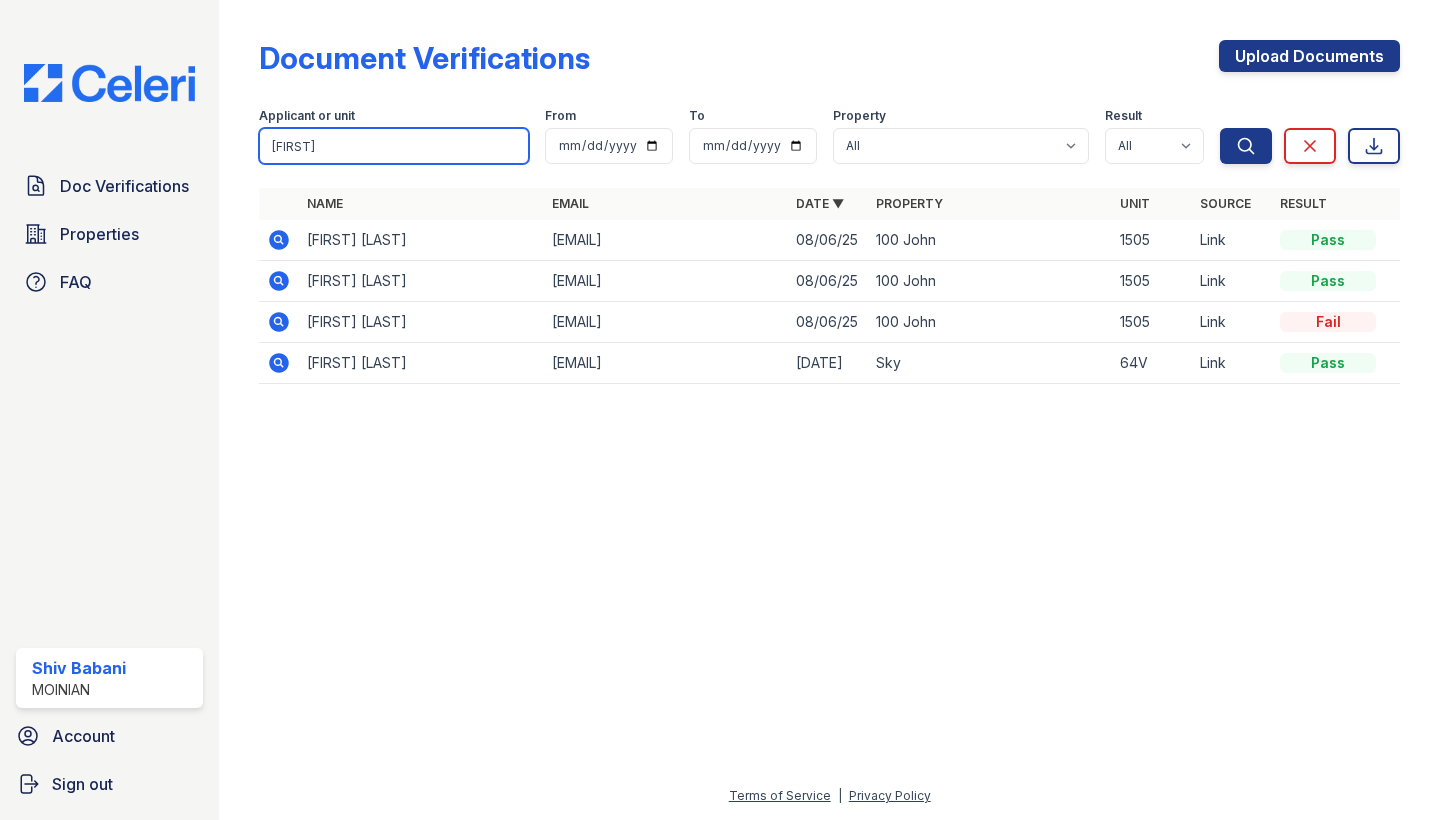 click on "julio" at bounding box center [394, 146] 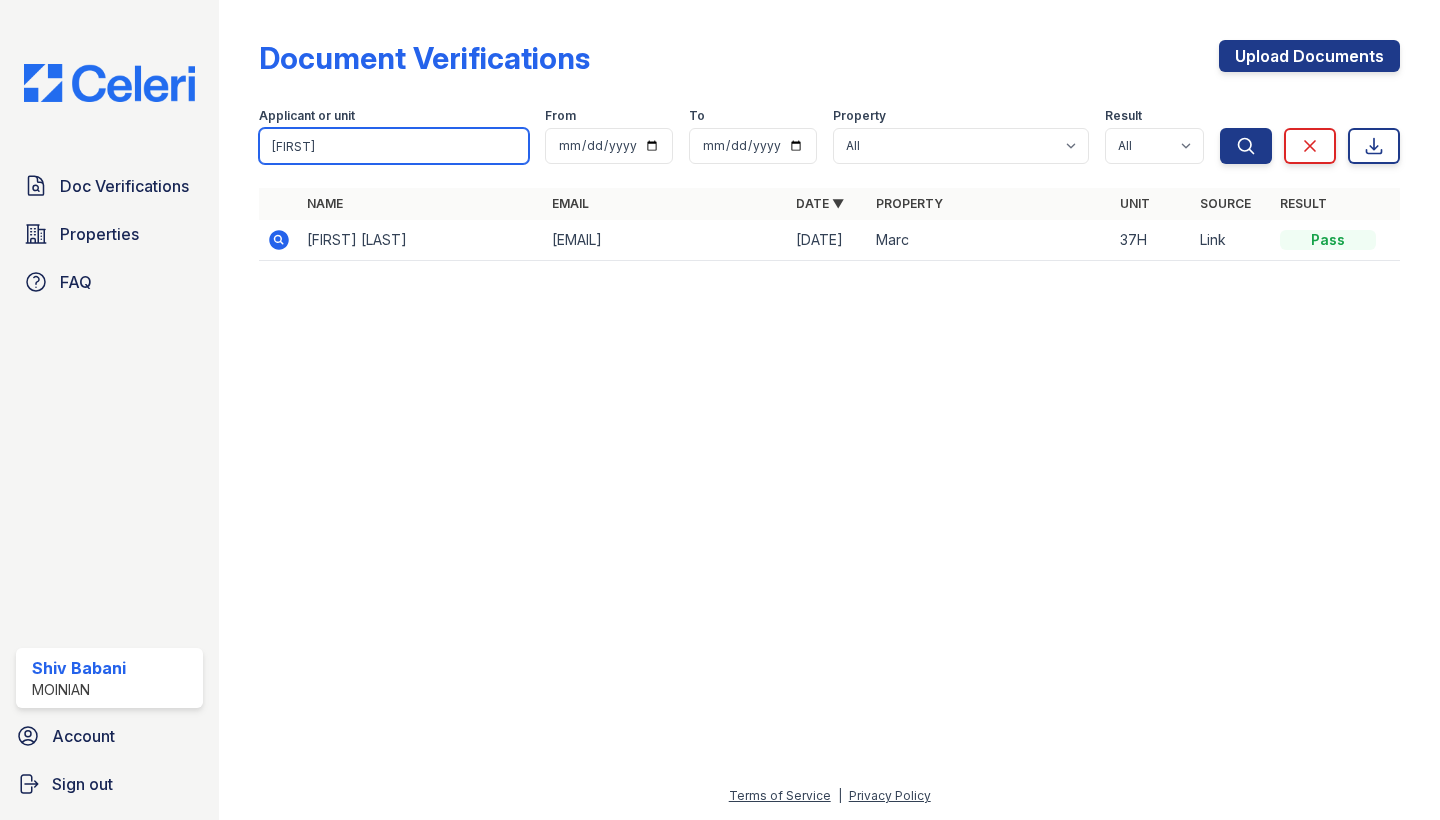 click on "rohan" at bounding box center [394, 146] 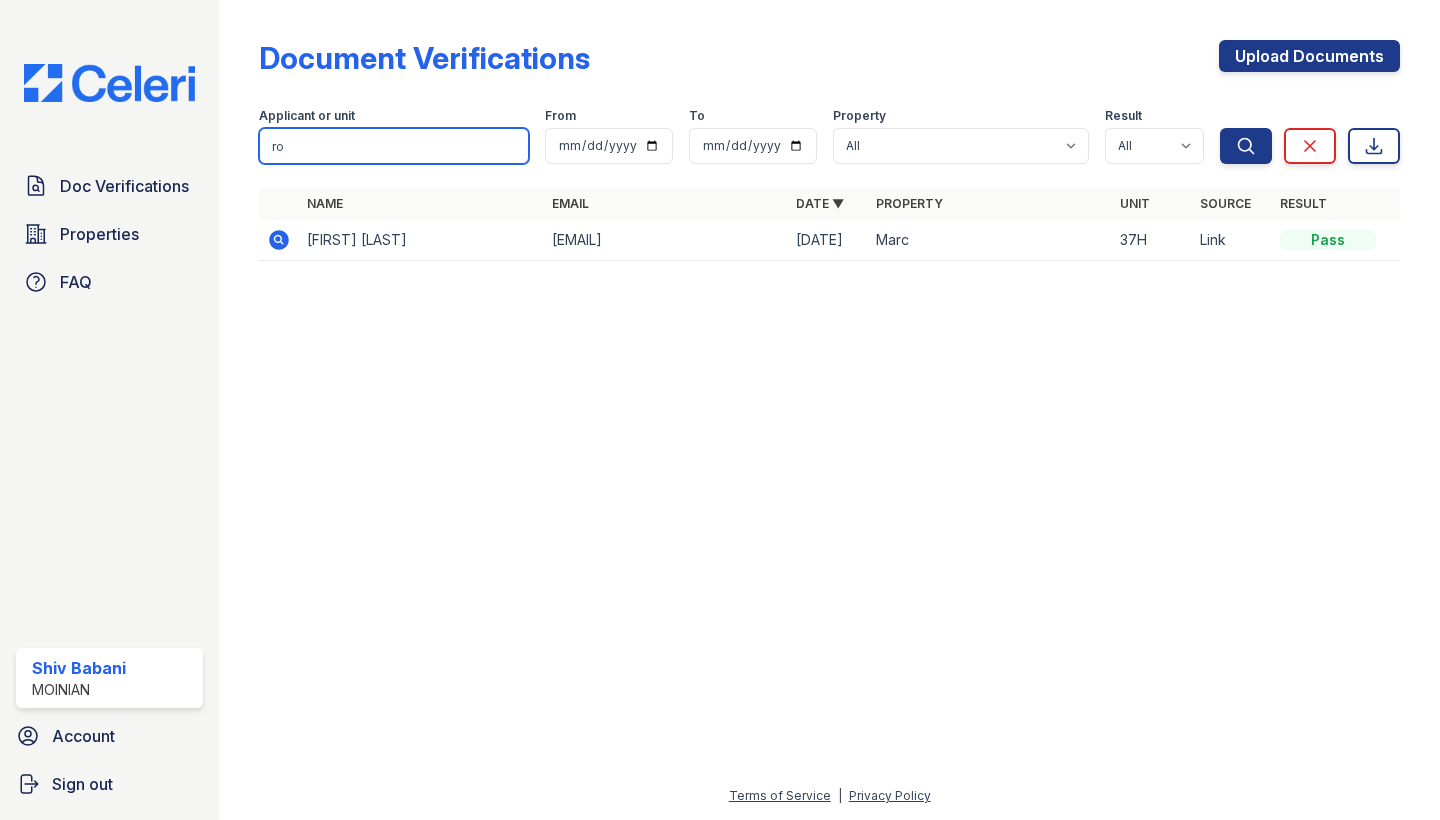 type on "r" 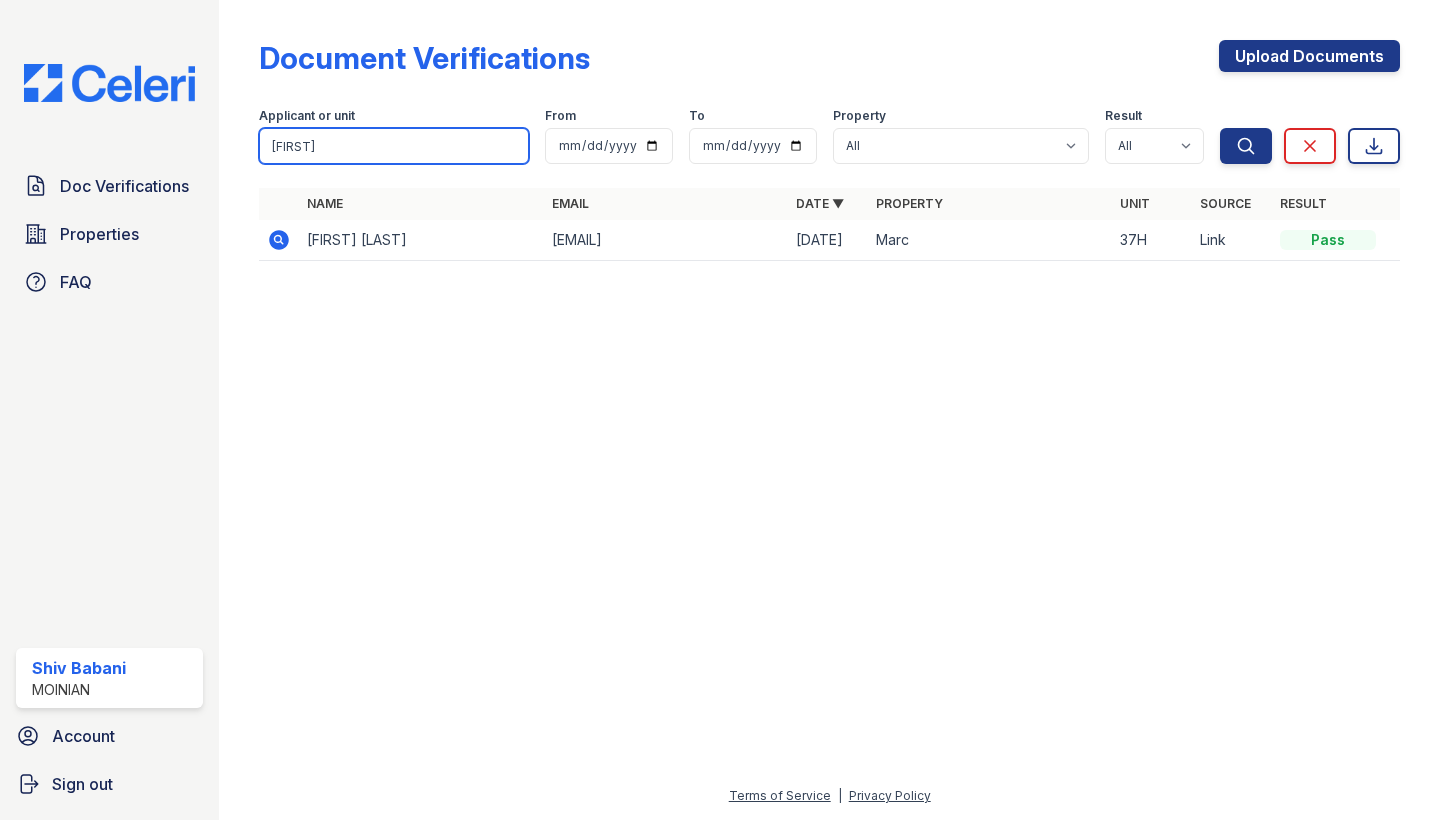 type on "naveen" 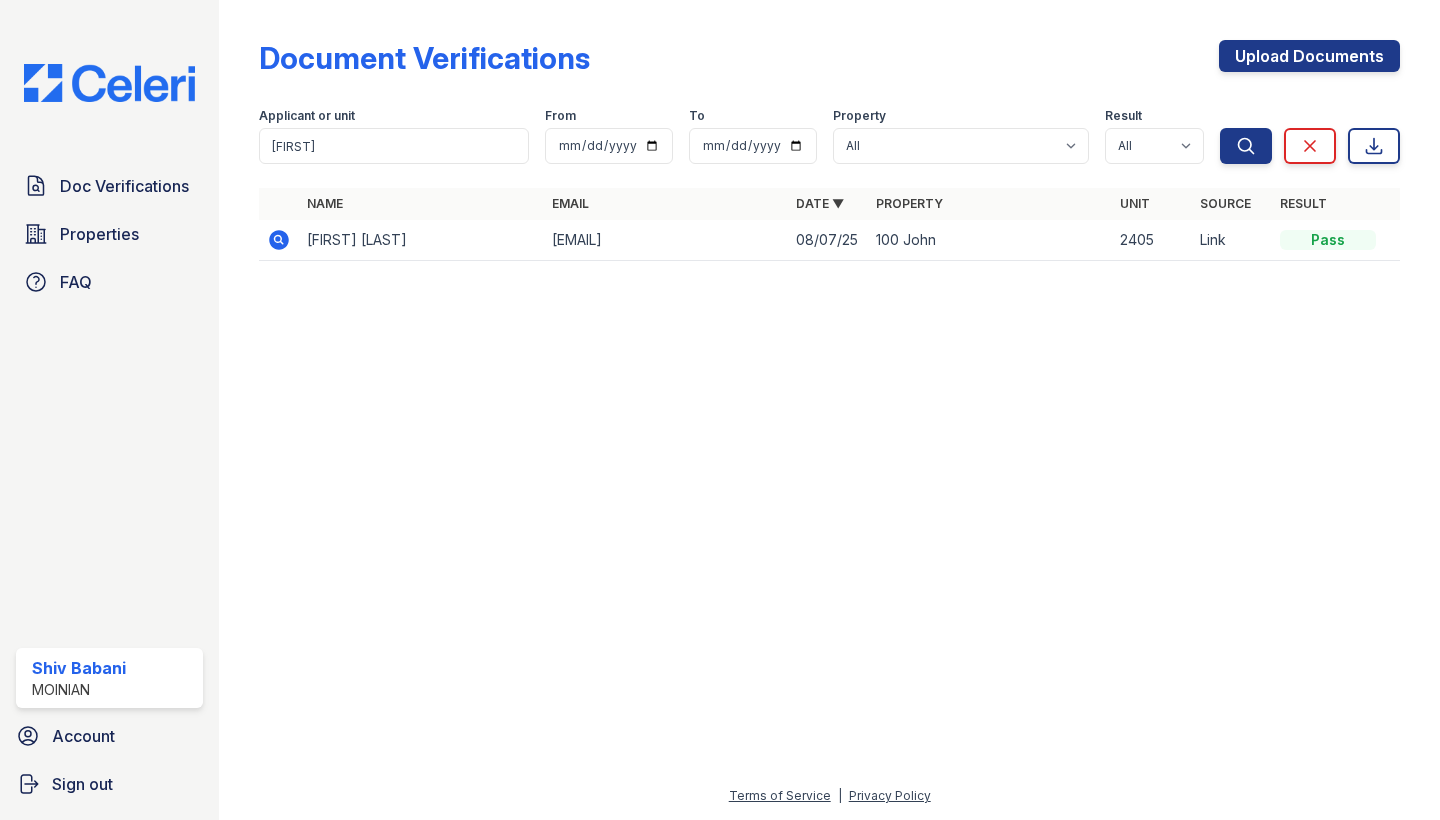 click 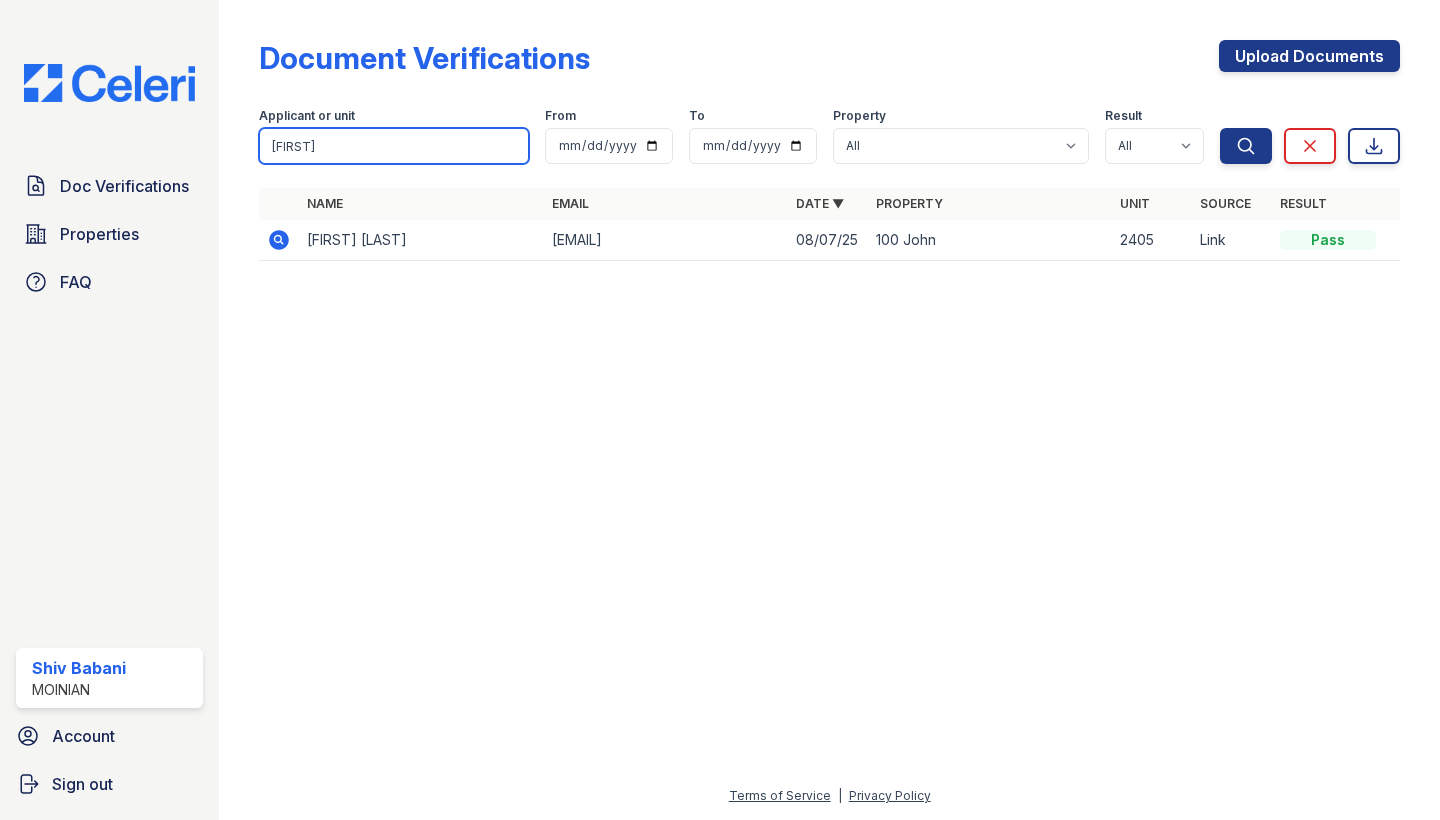 click on "naveen" at bounding box center (394, 146) 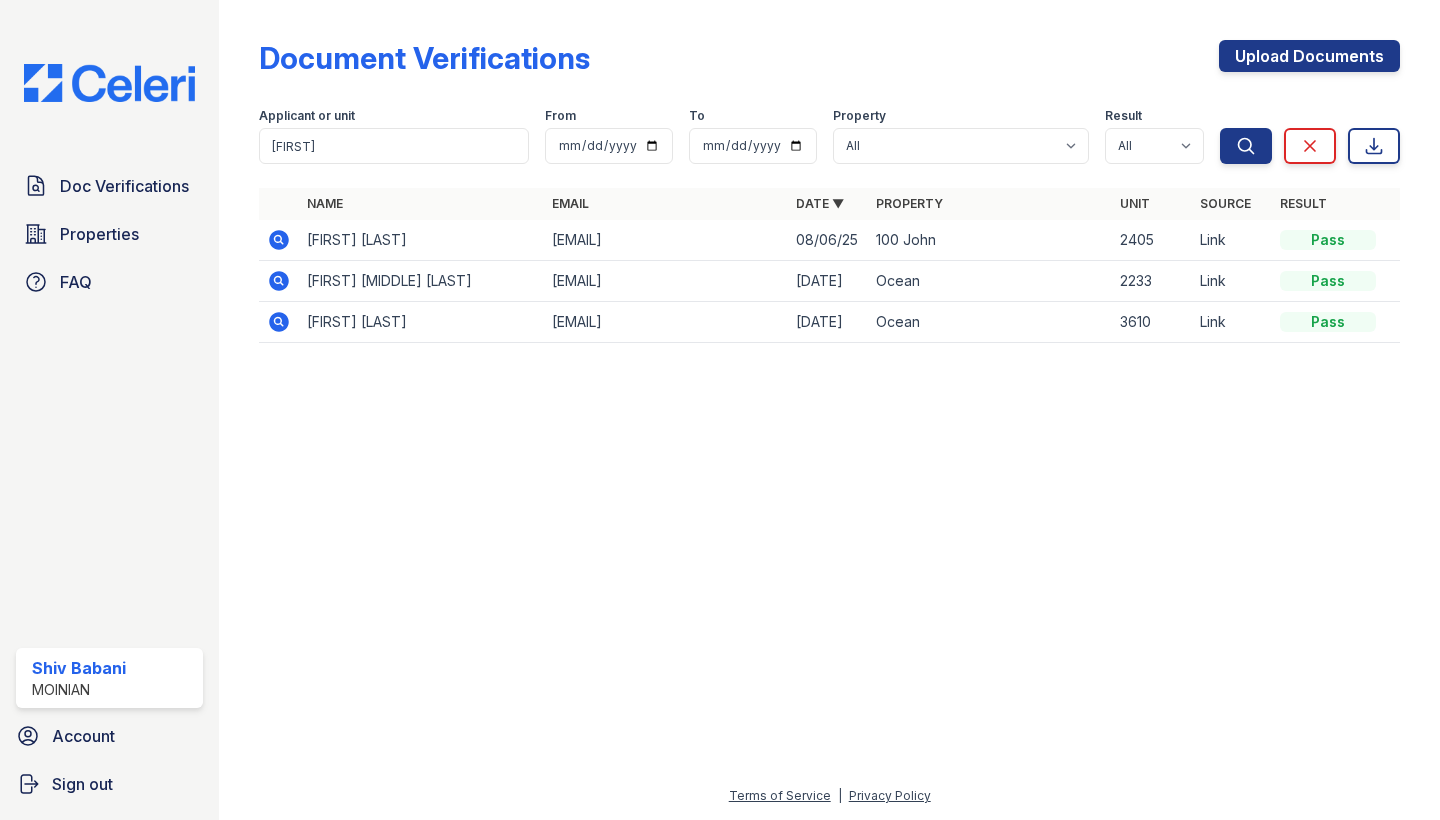 click 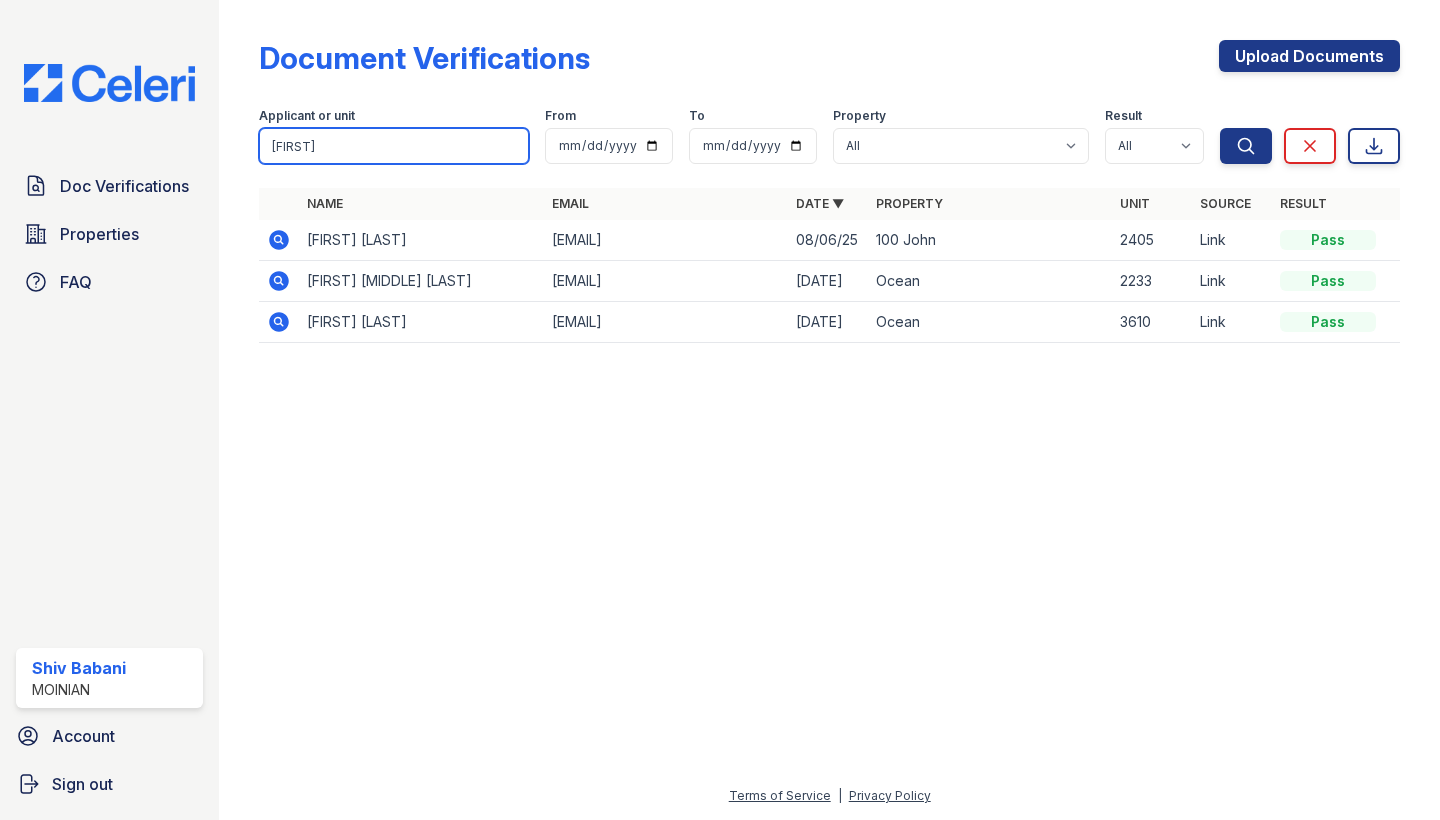 click on "visha" at bounding box center [394, 146] 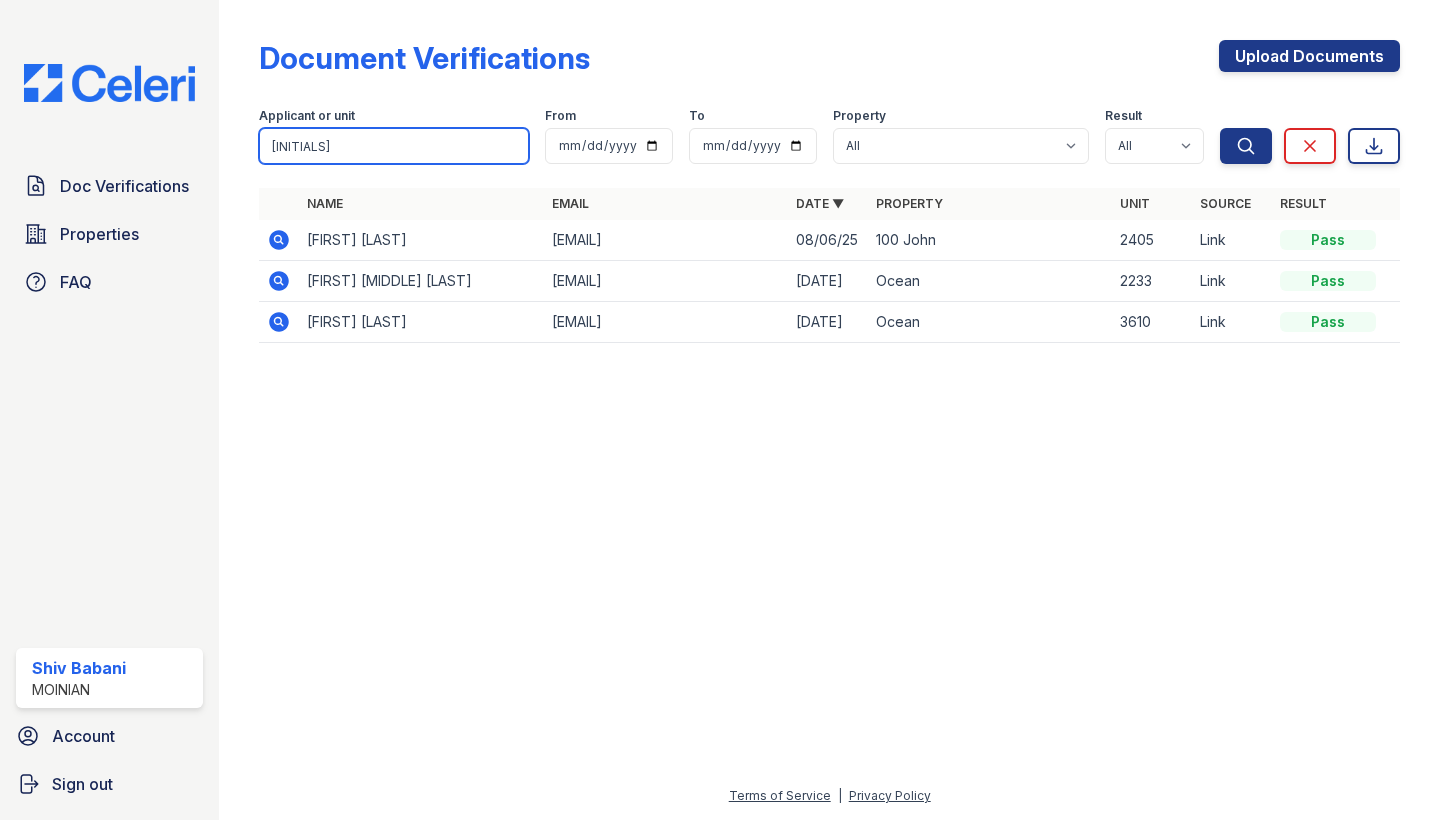 type on "v" 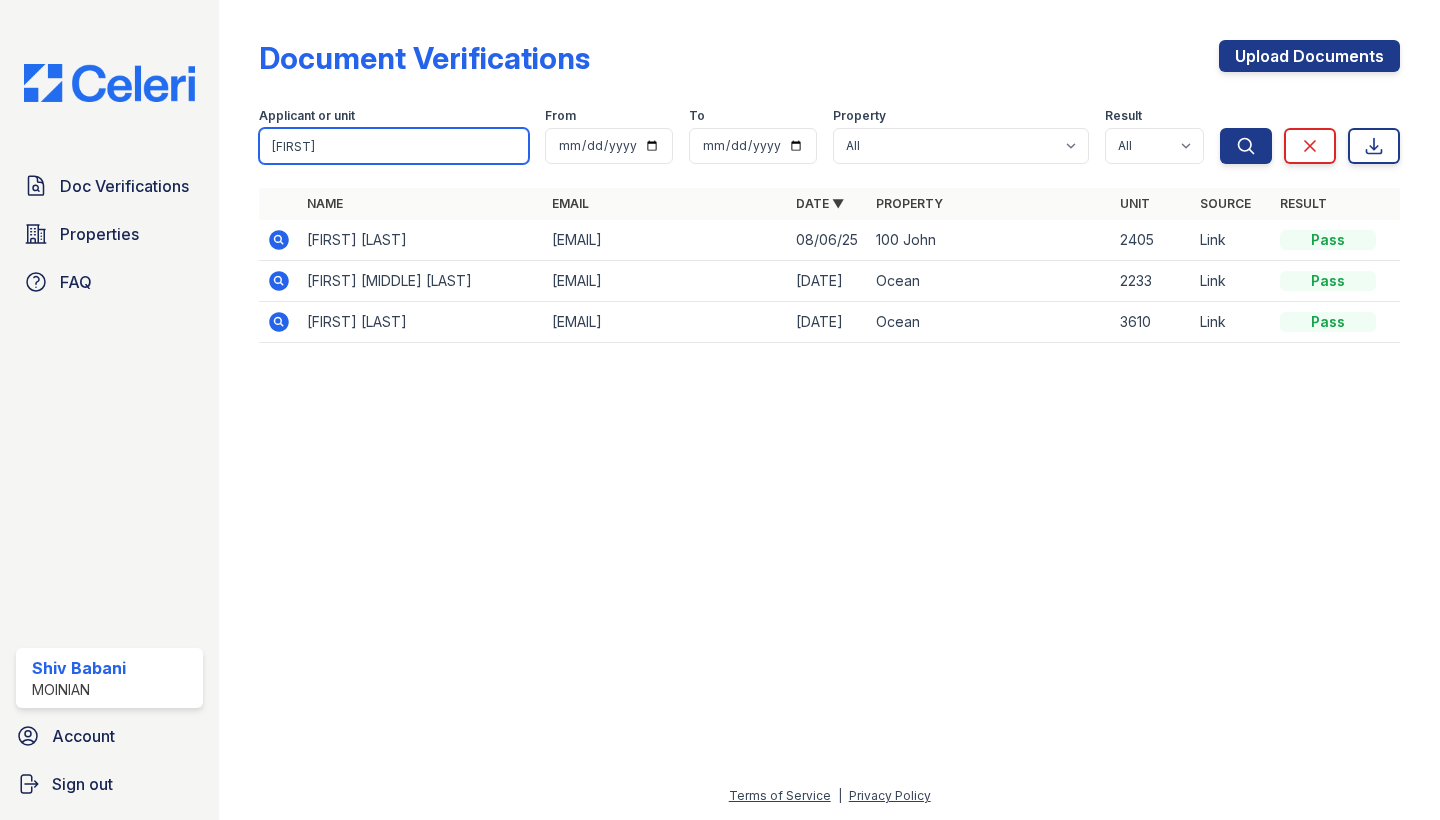 type on "priya" 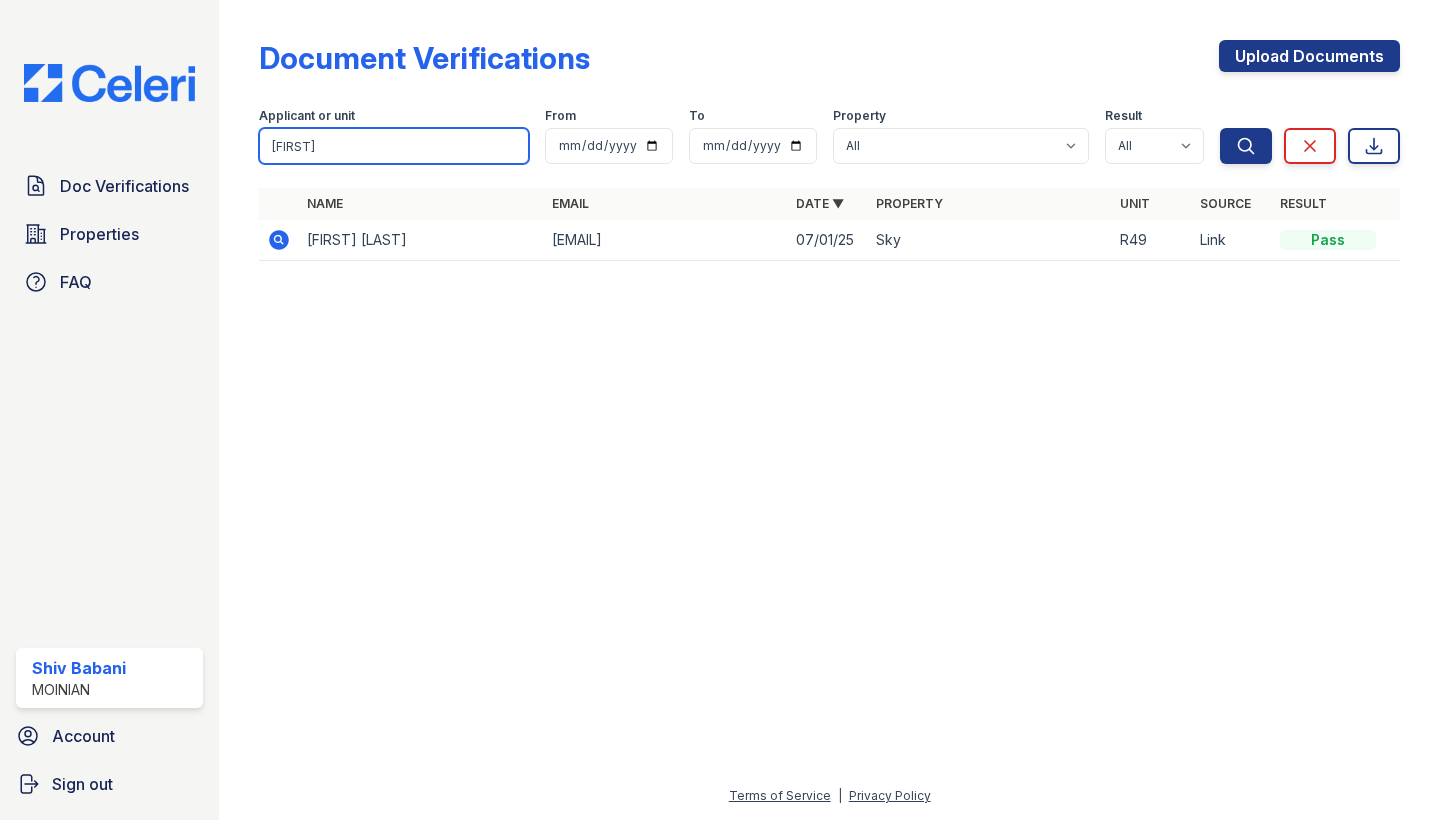 click on "priya" at bounding box center (394, 146) 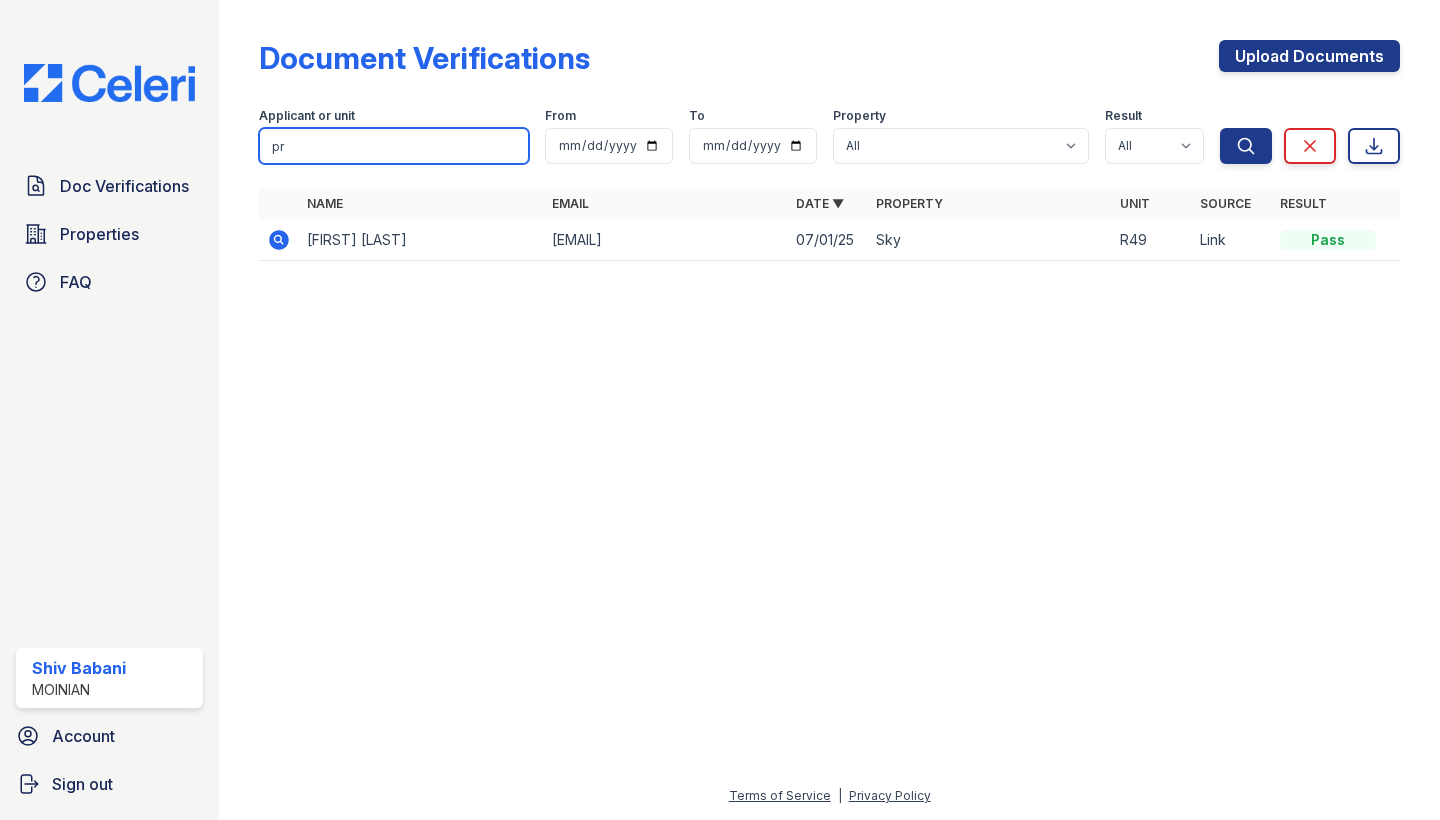 type on "p" 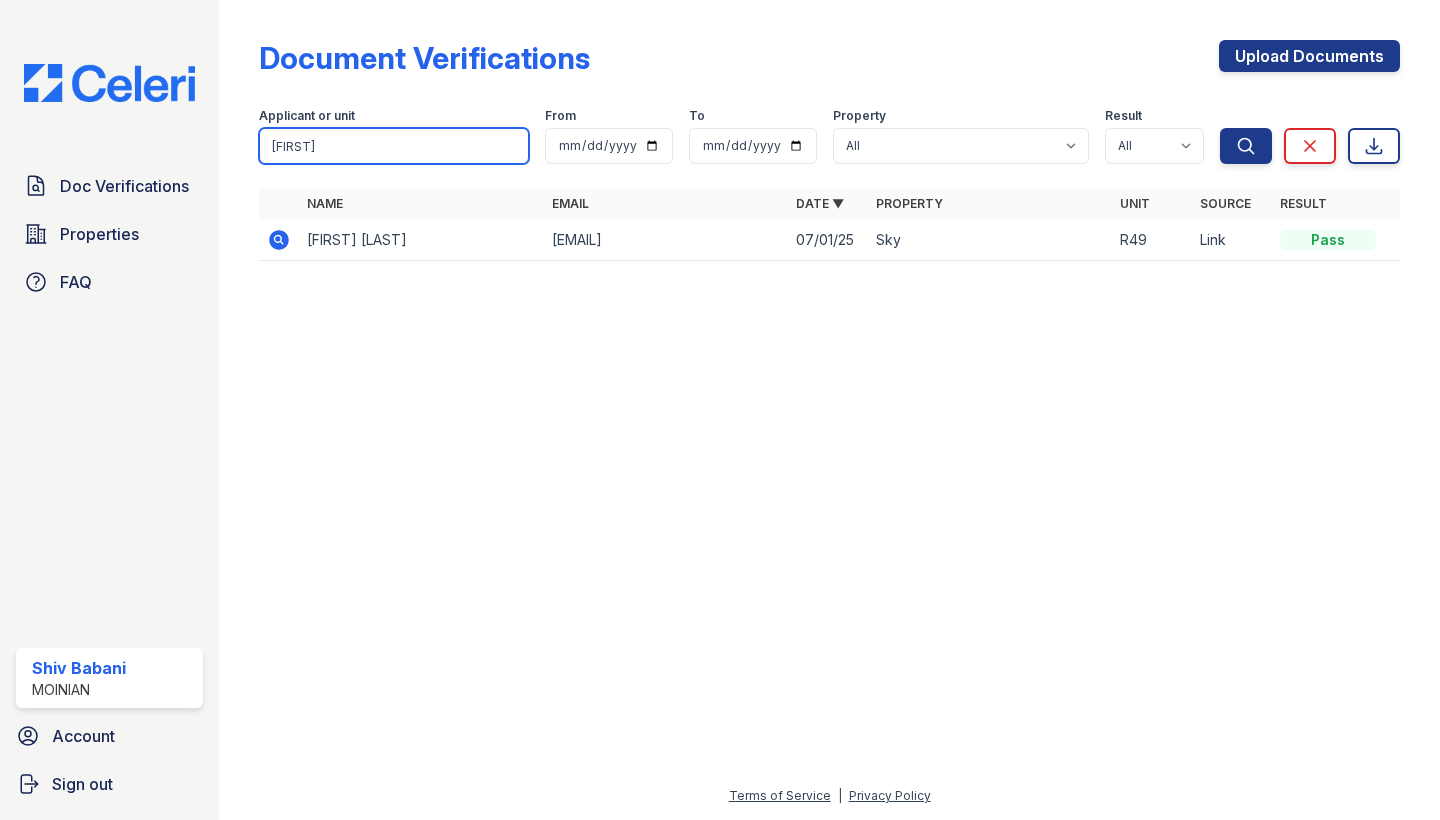 type on "naveen" 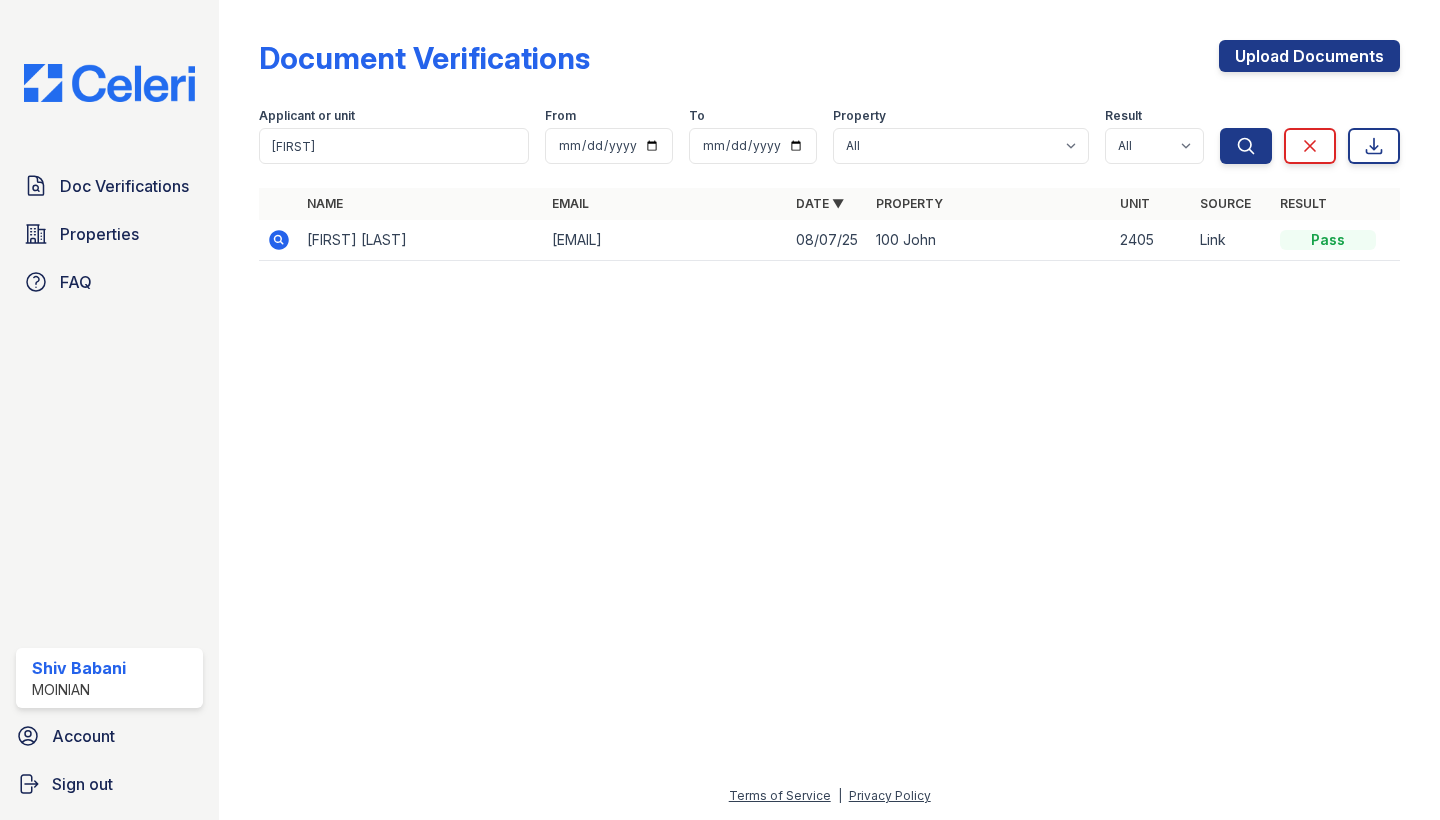 click 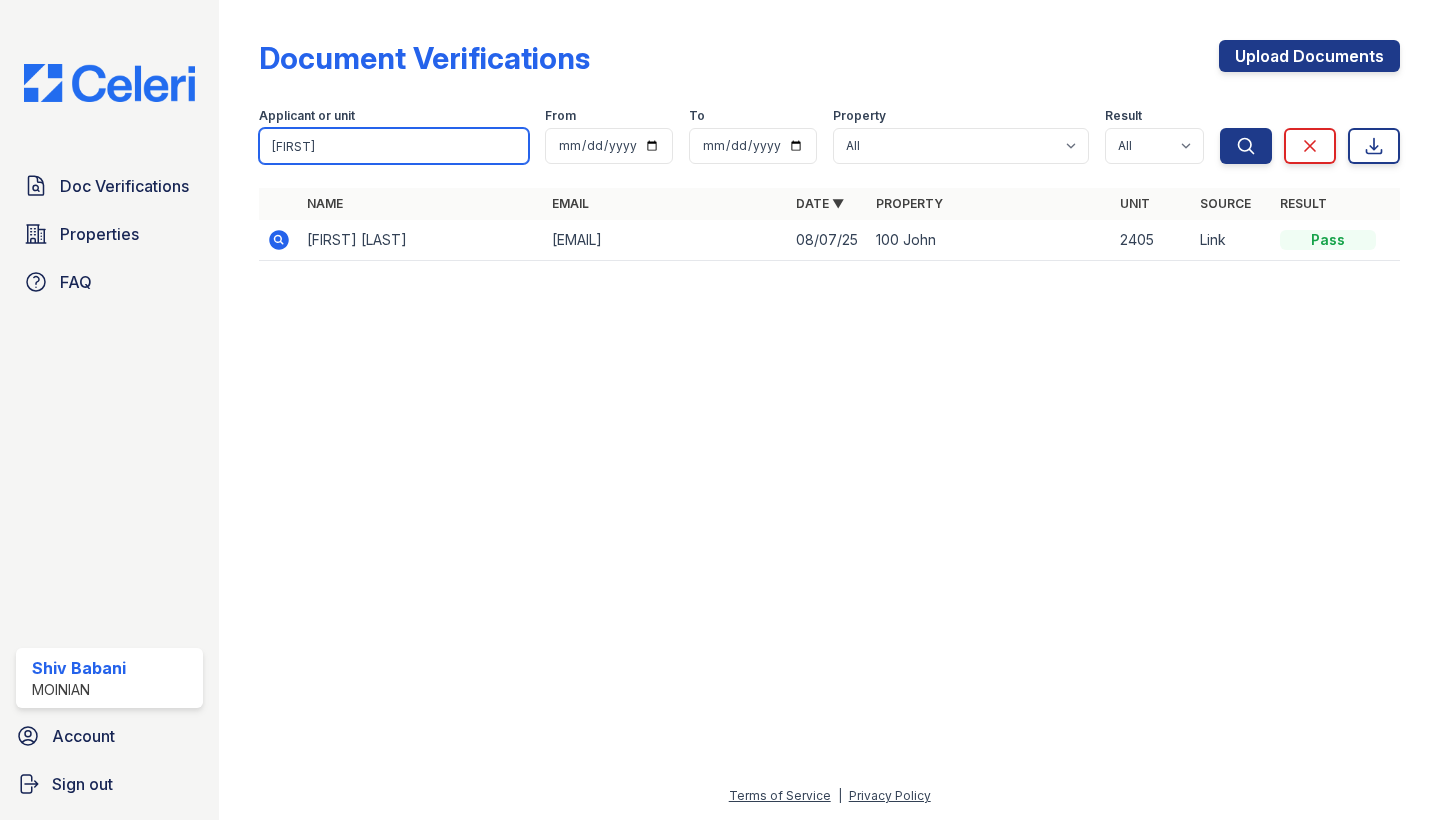 click on "naveen" at bounding box center (394, 146) 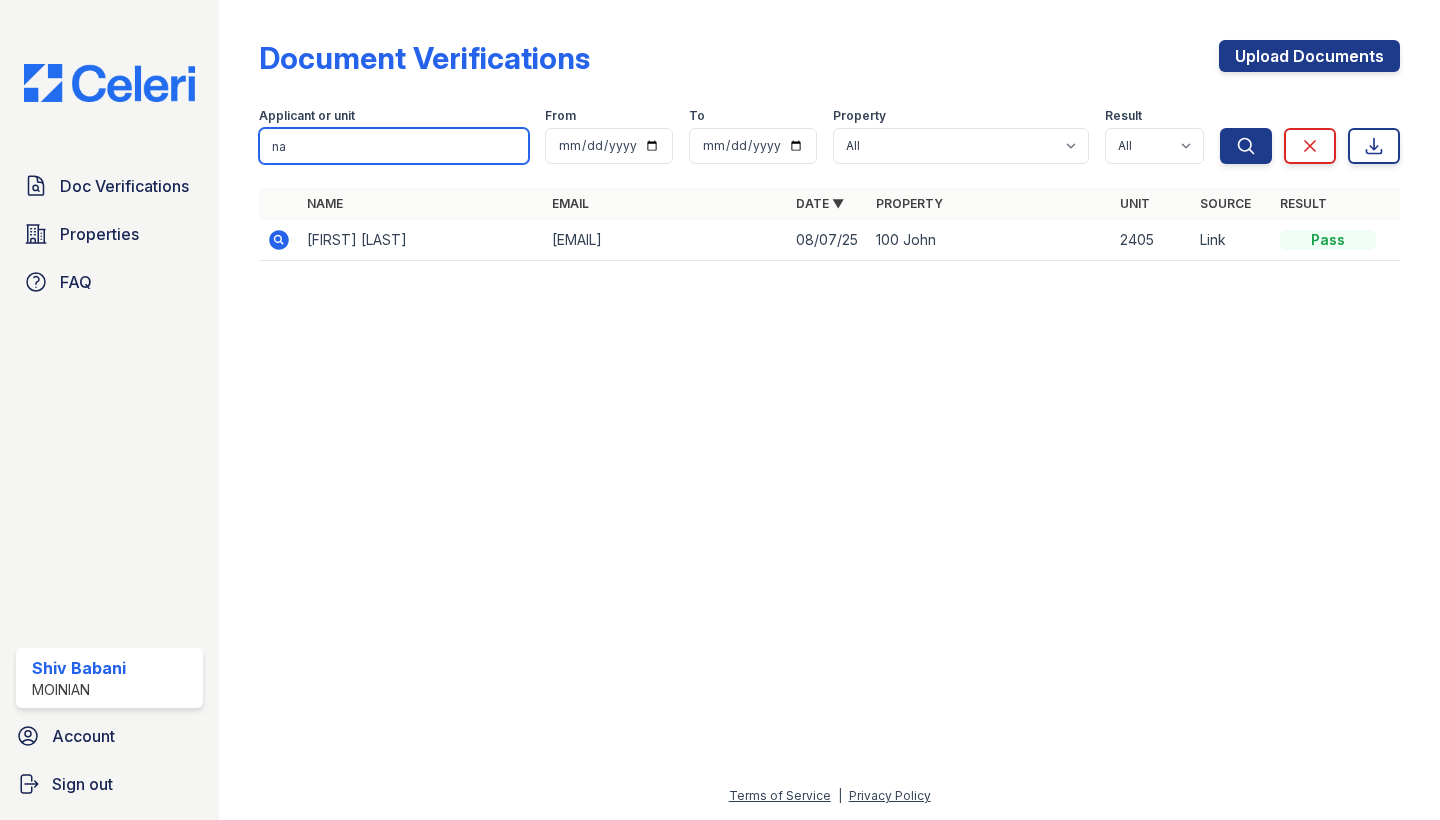 type on "n" 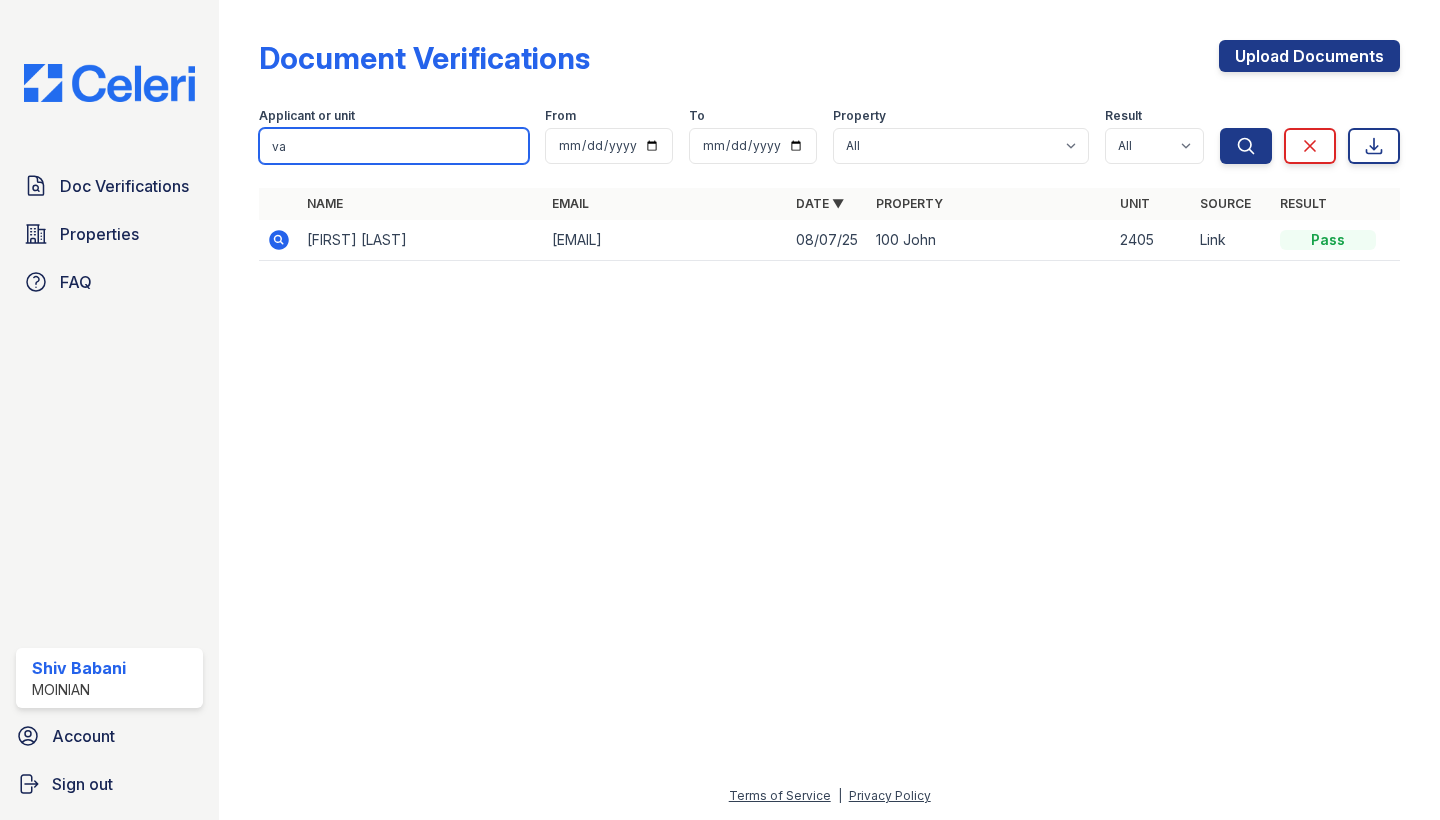 type on "v" 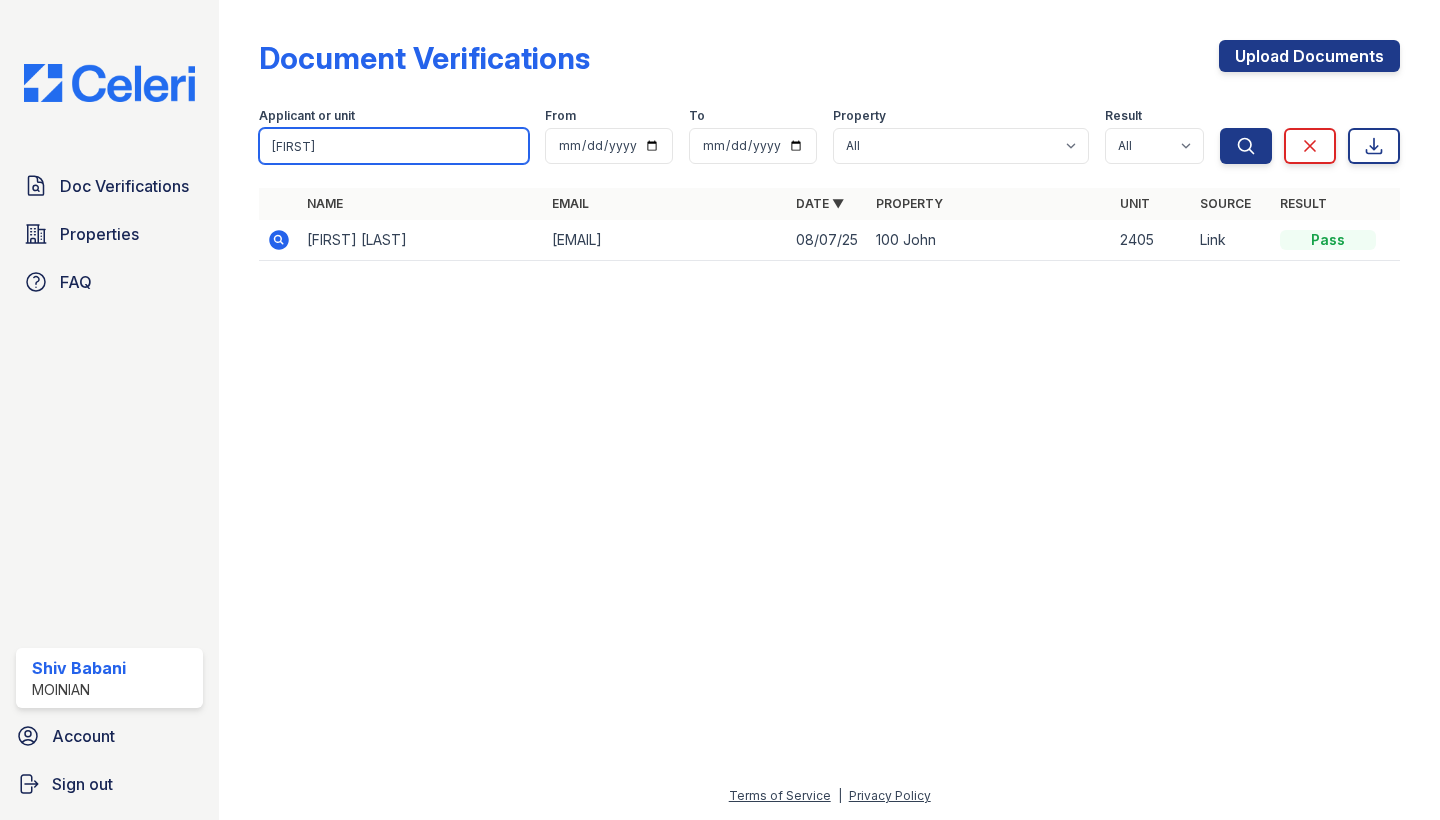 type on "naveenth" 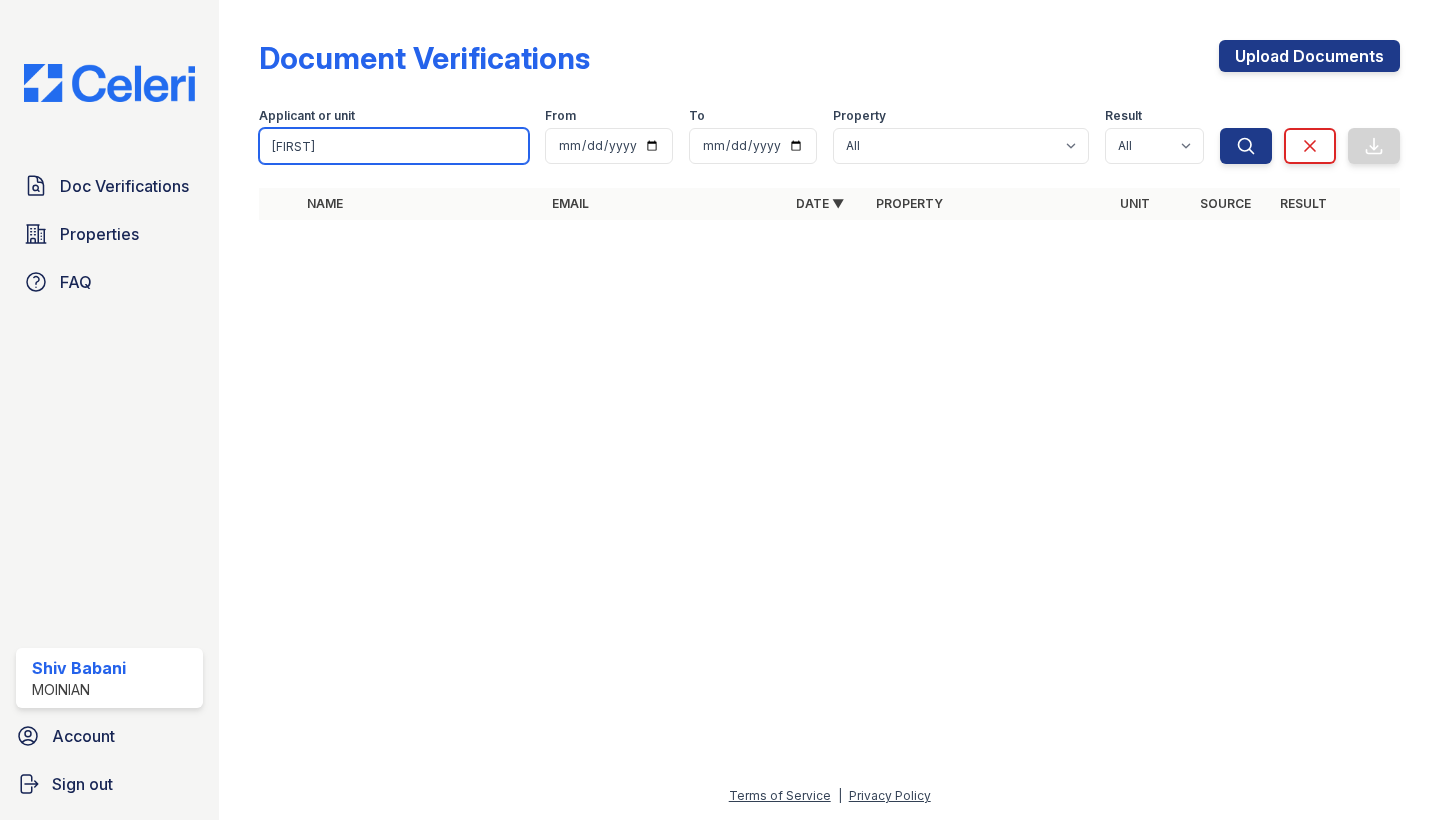 click on "naveenth" at bounding box center [394, 146] 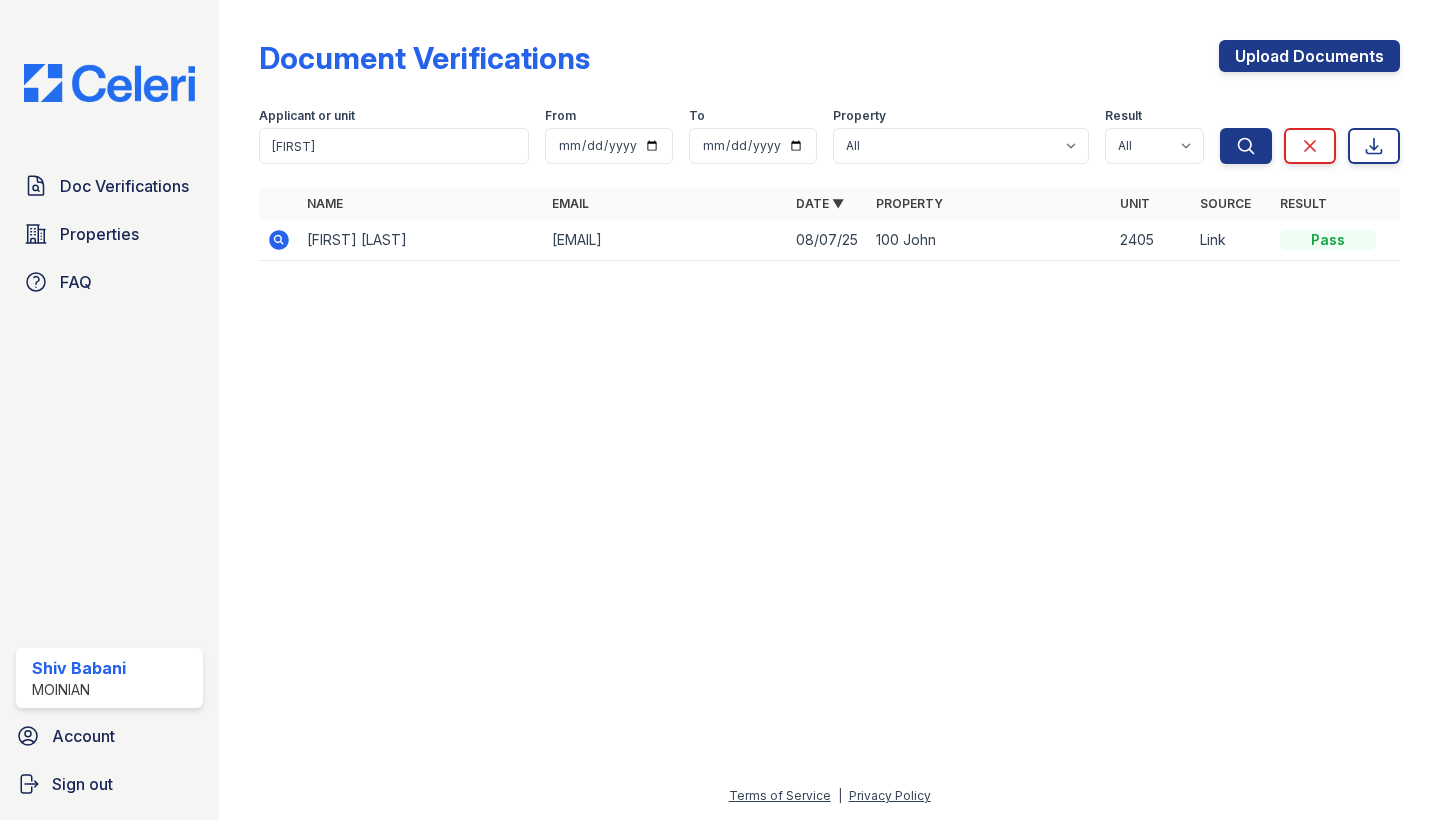 click 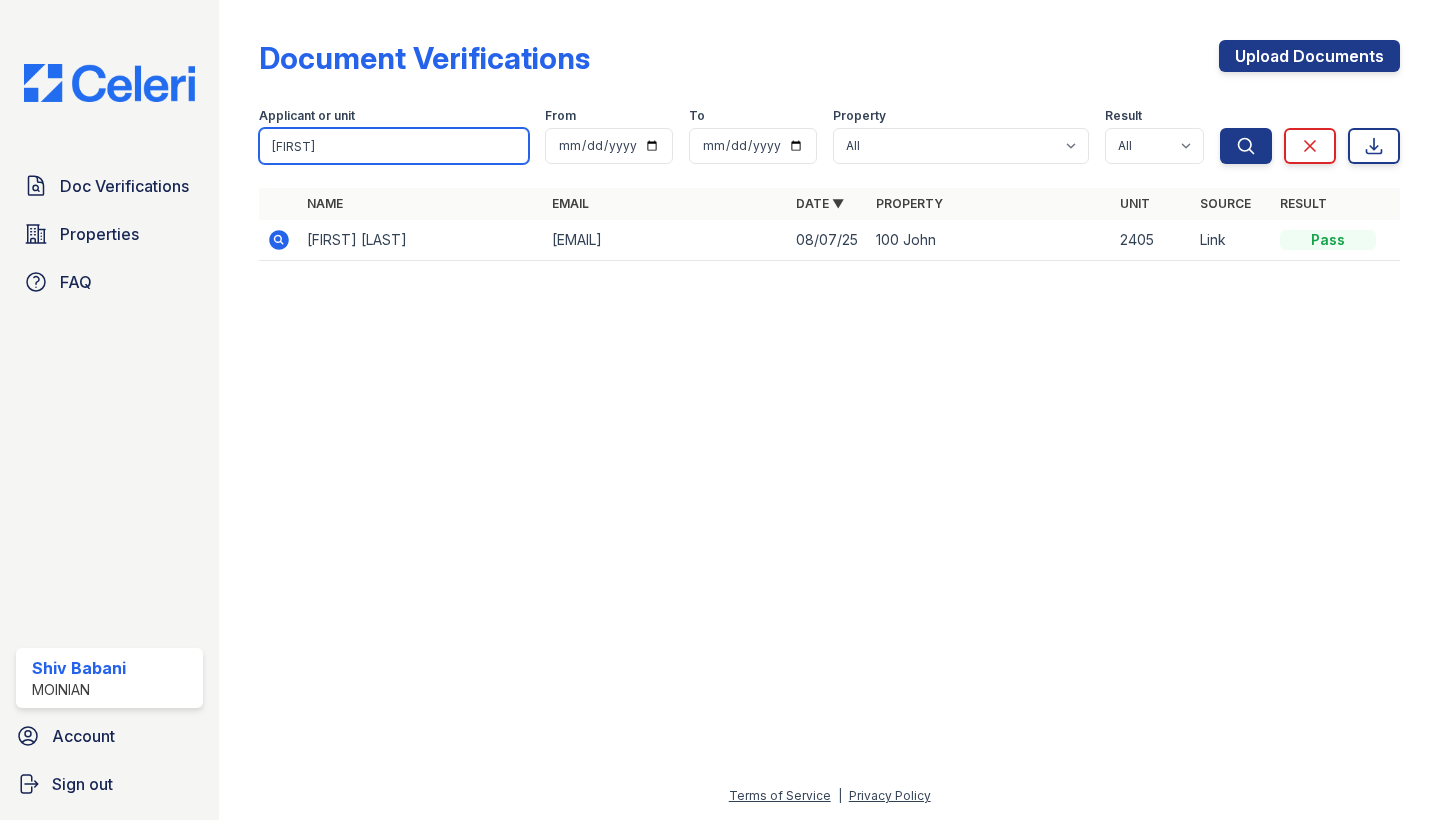 click on "[FIRST]" at bounding box center (394, 146) 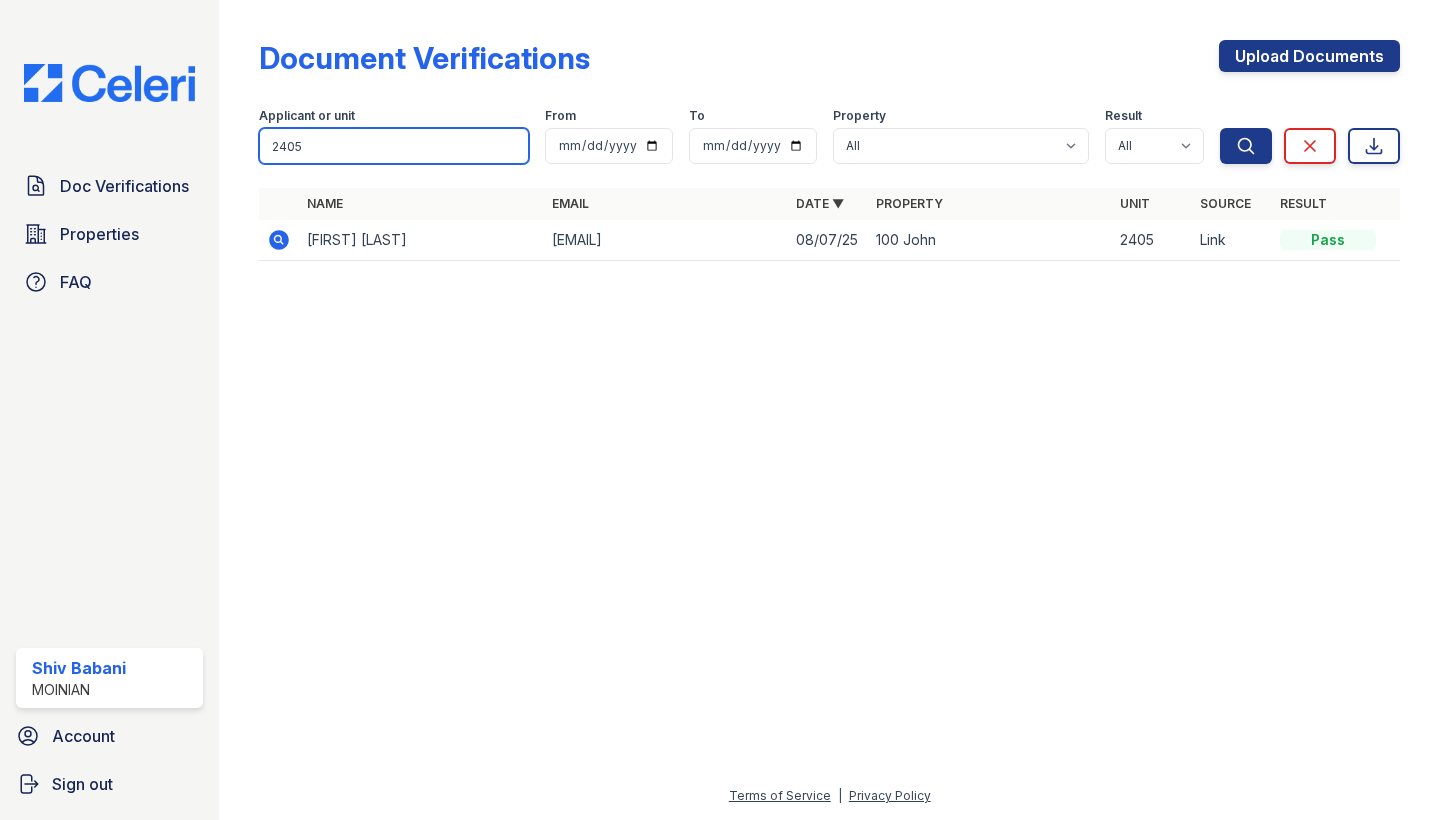 type on "2405" 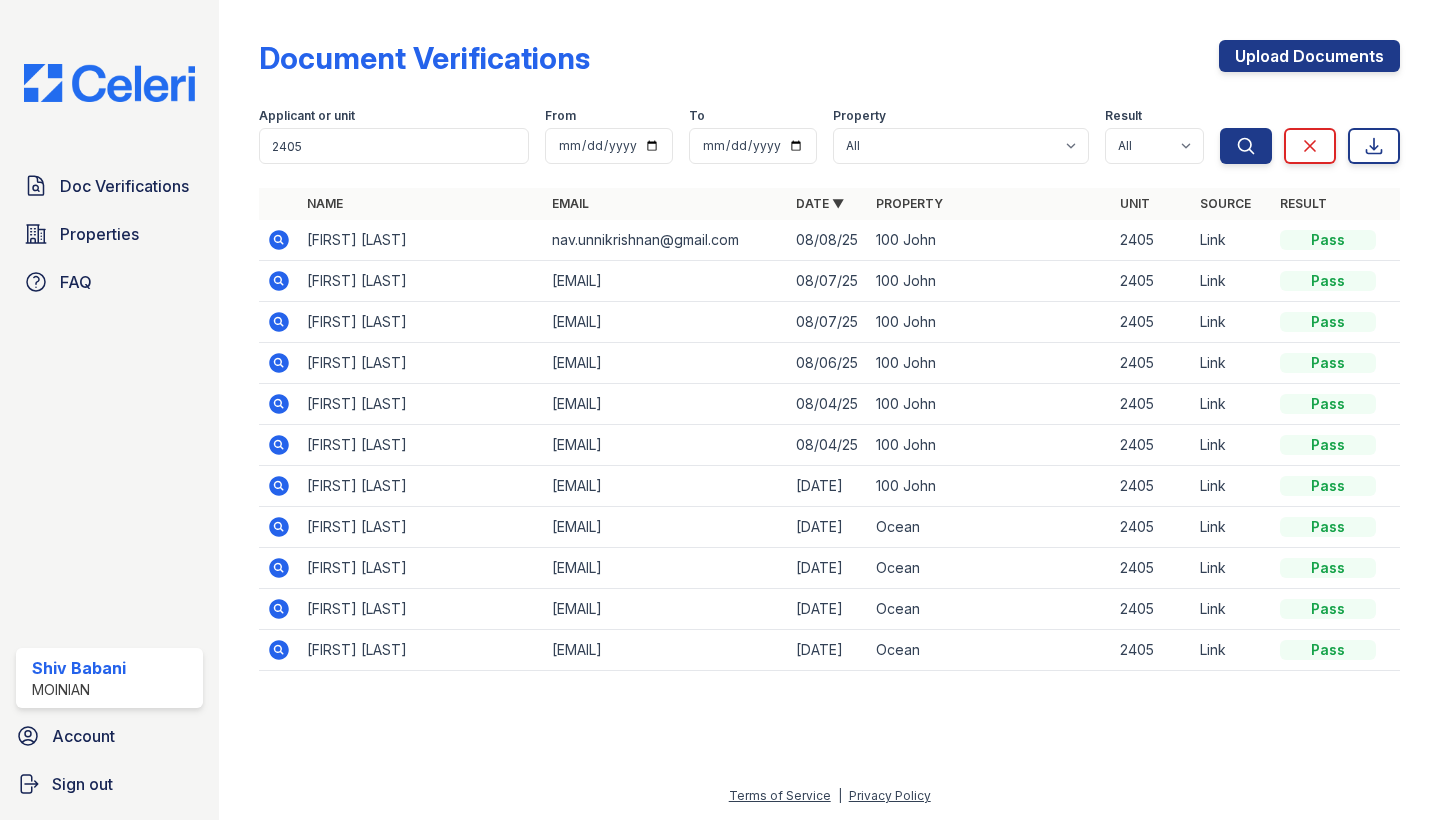 click 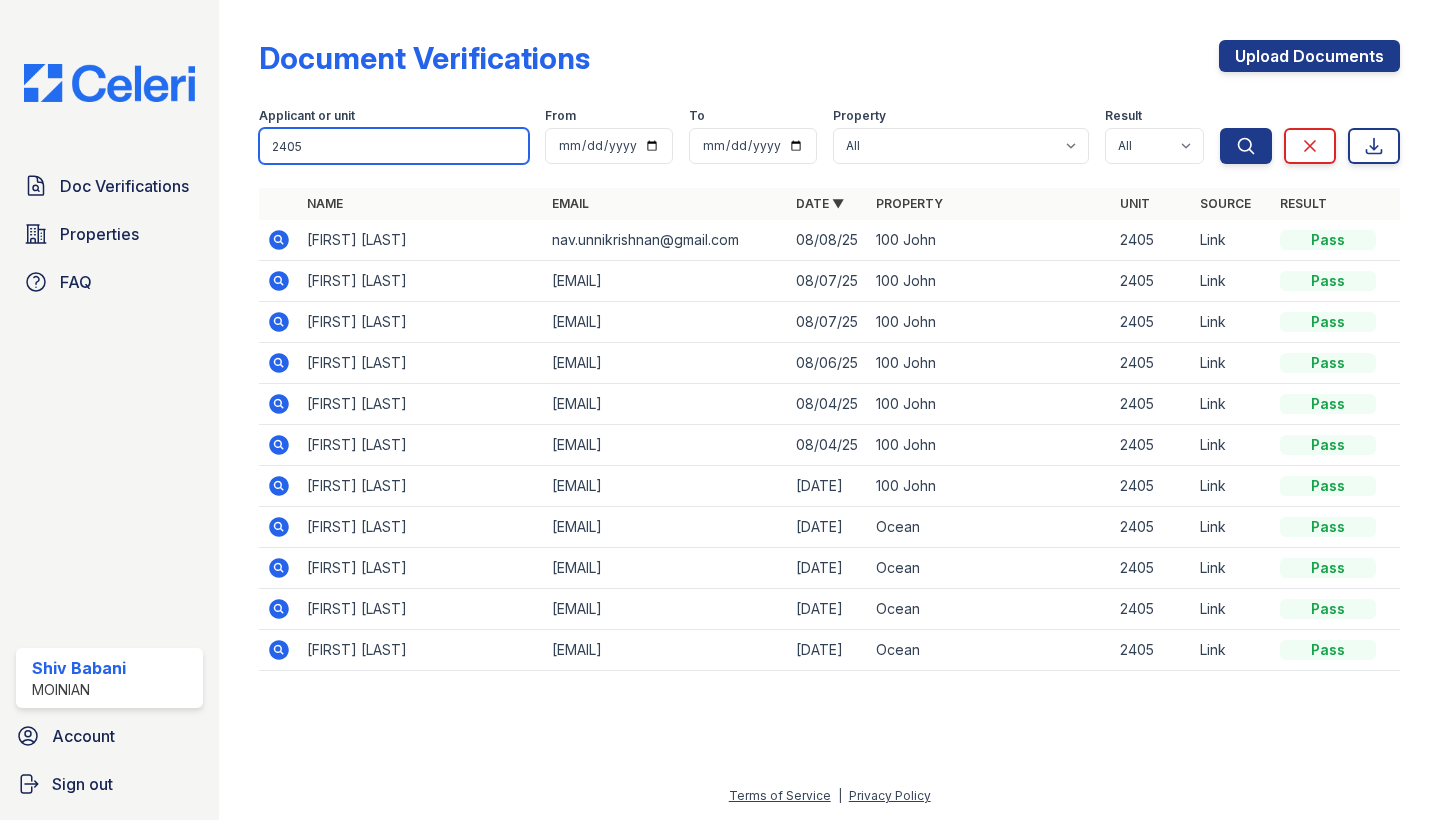 click on "2405" at bounding box center (394, 146) 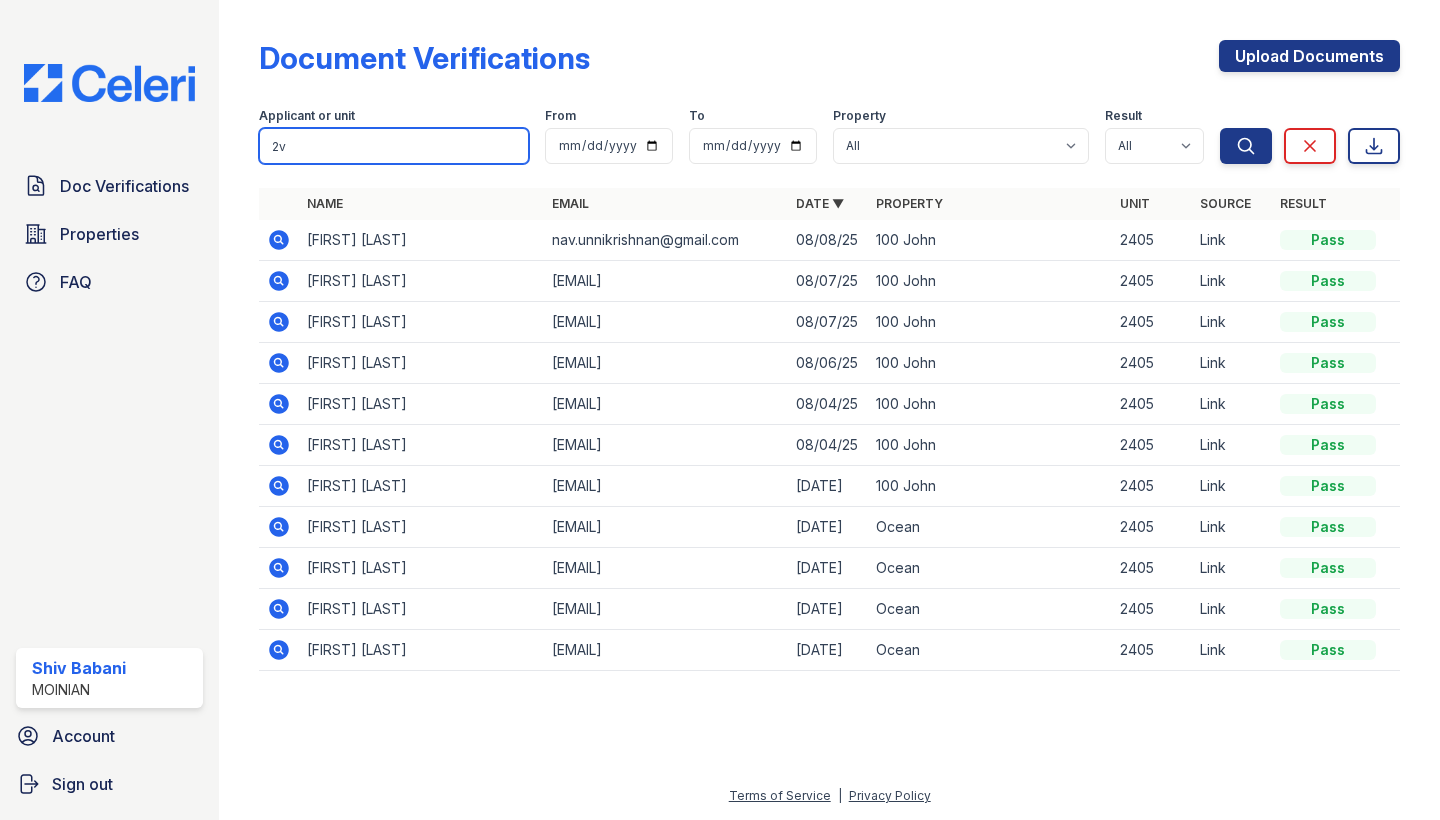type on "2" 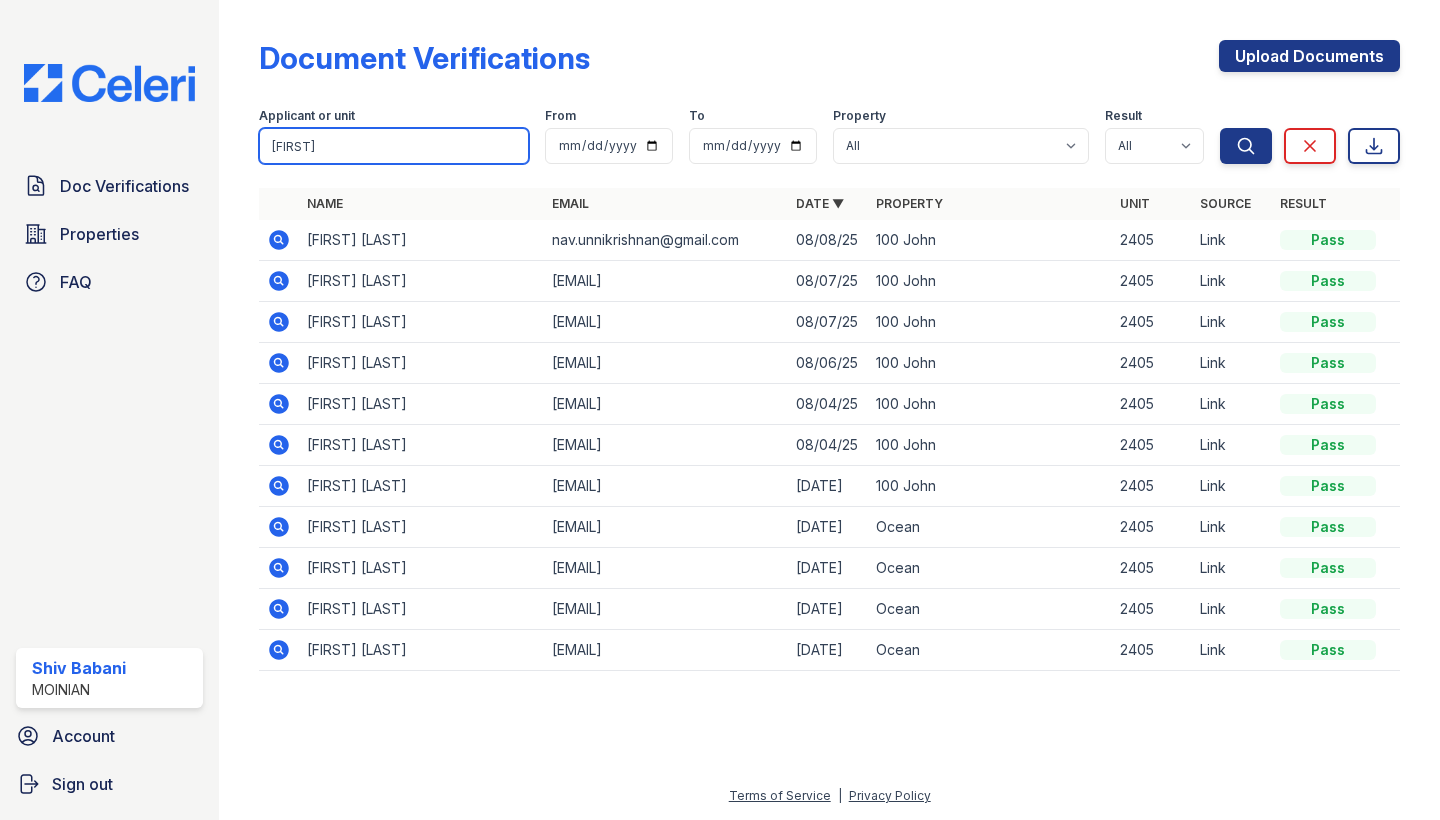 type on "visha" 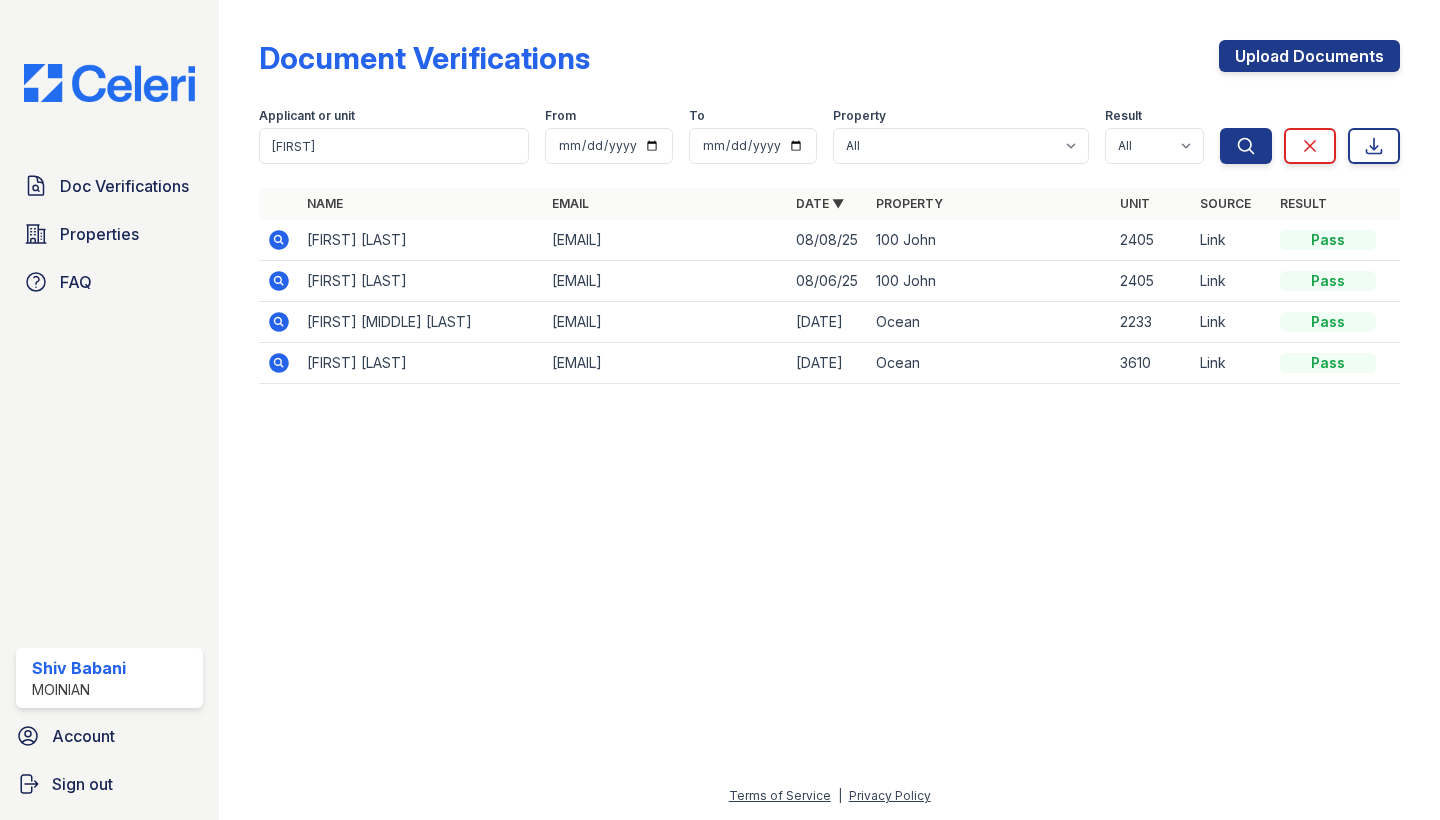 click 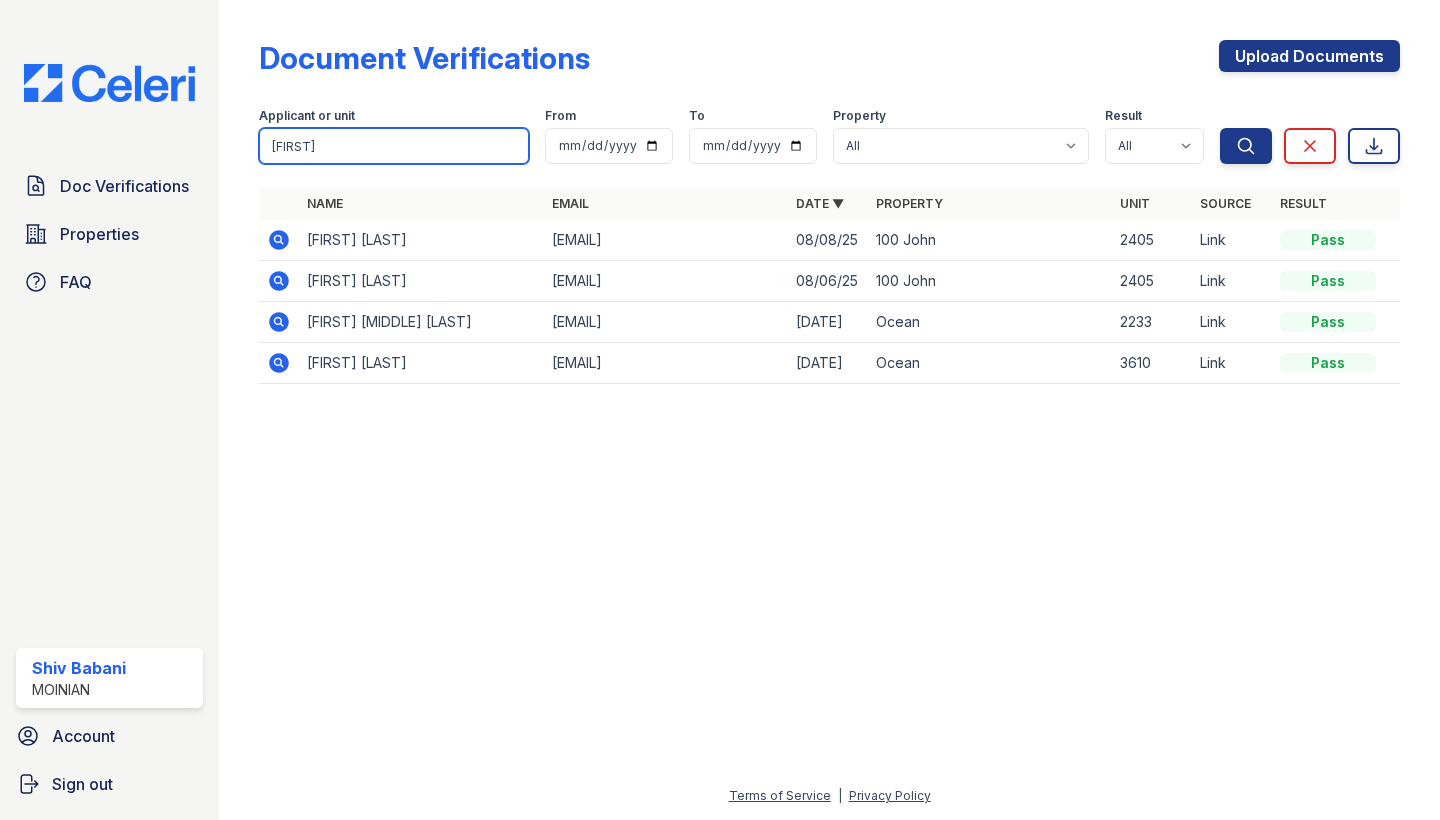 click on "visha" at bounding box center (394, 146) 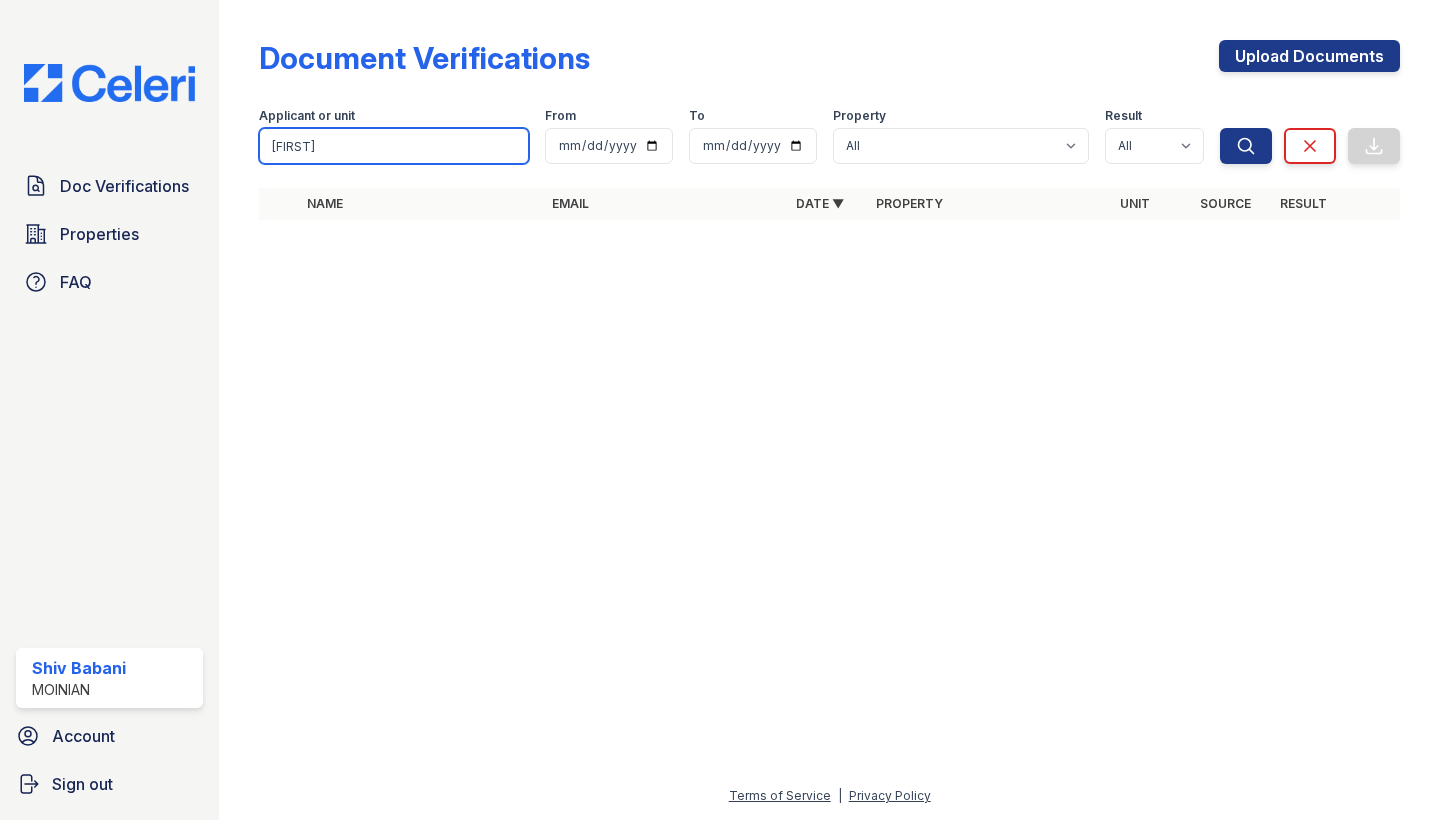 click on "priay" at bounding box center [394, 146] 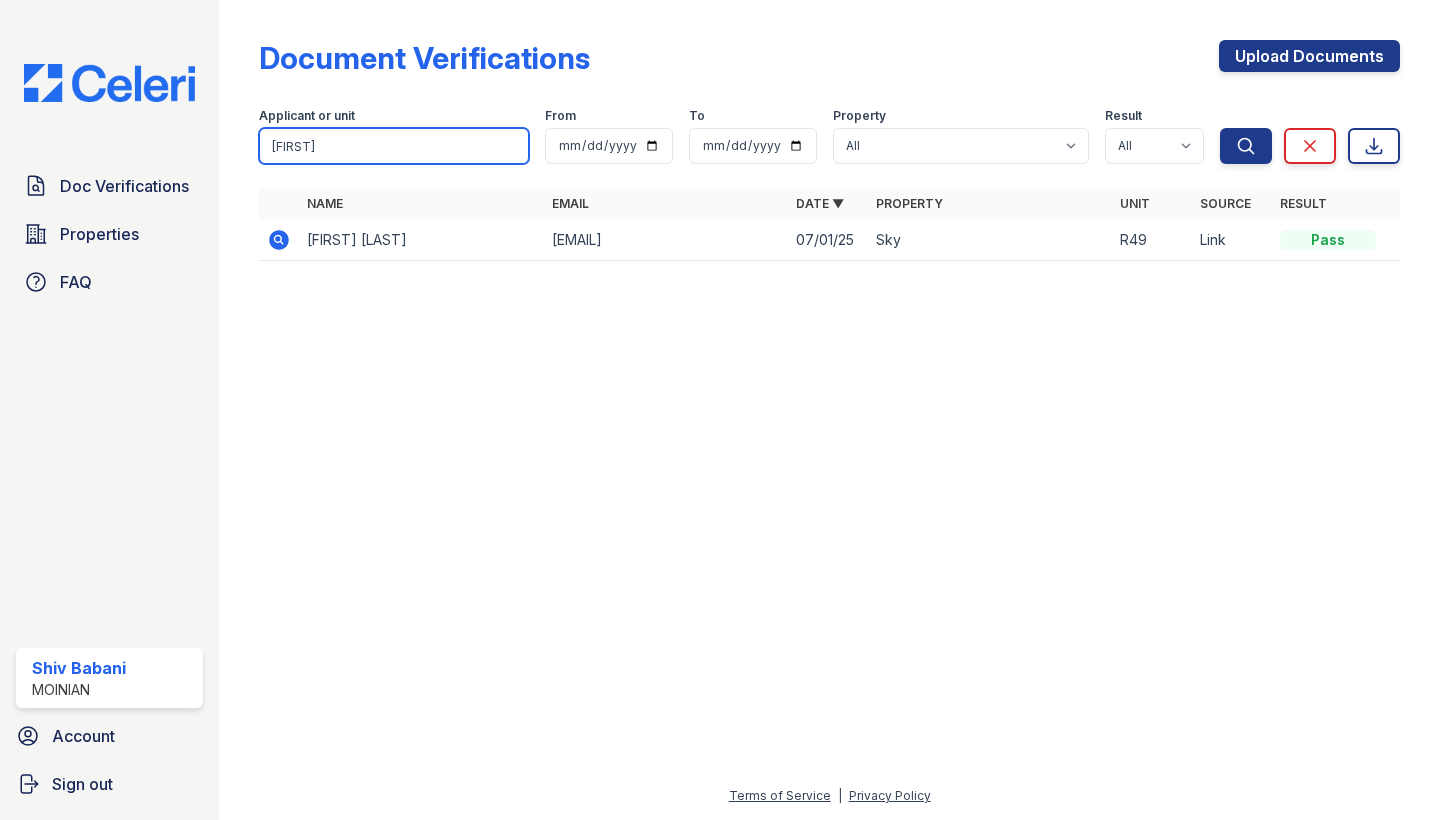 click on "priya" at bounding box center [394, 146] 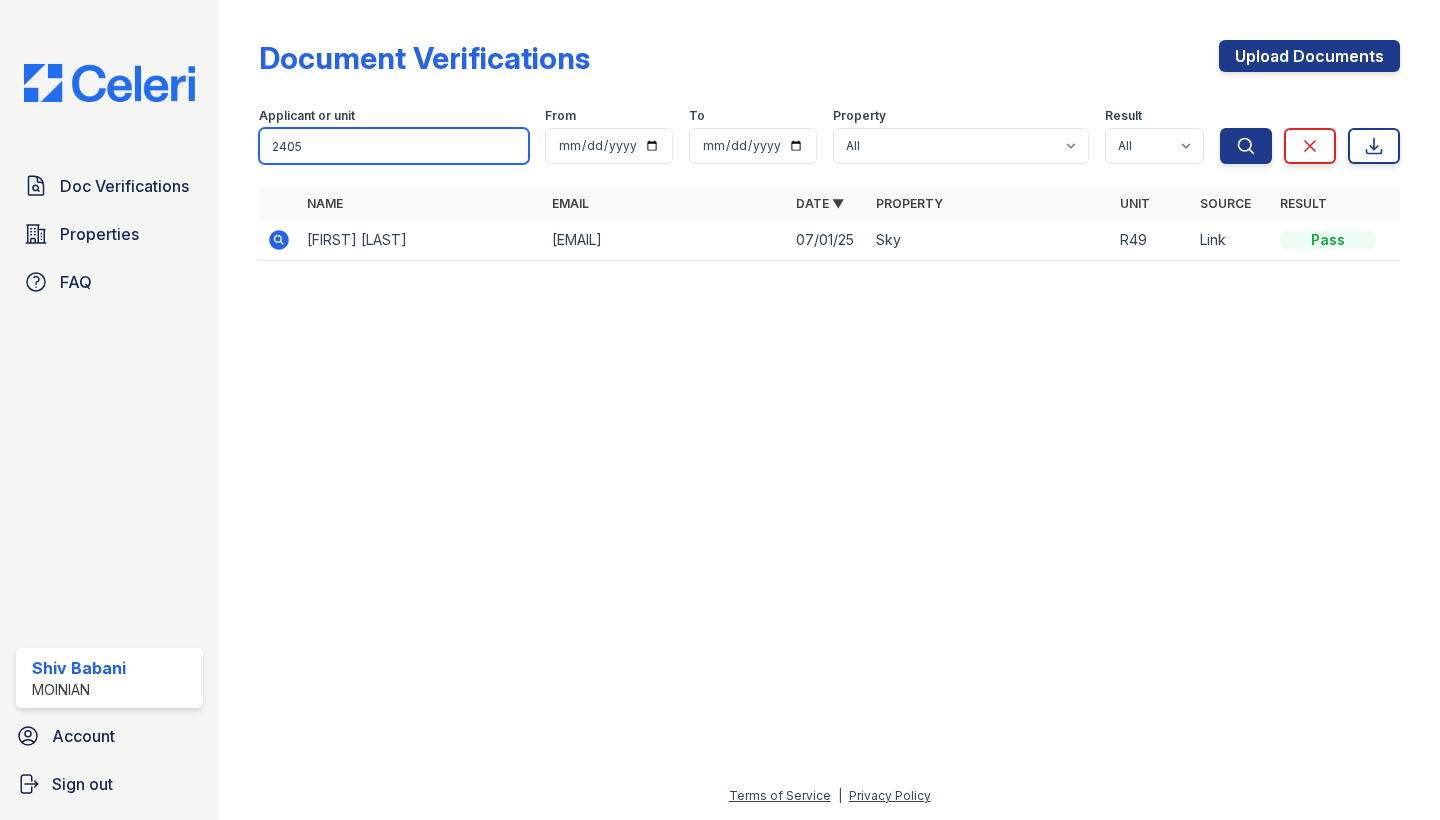 type on "2405" 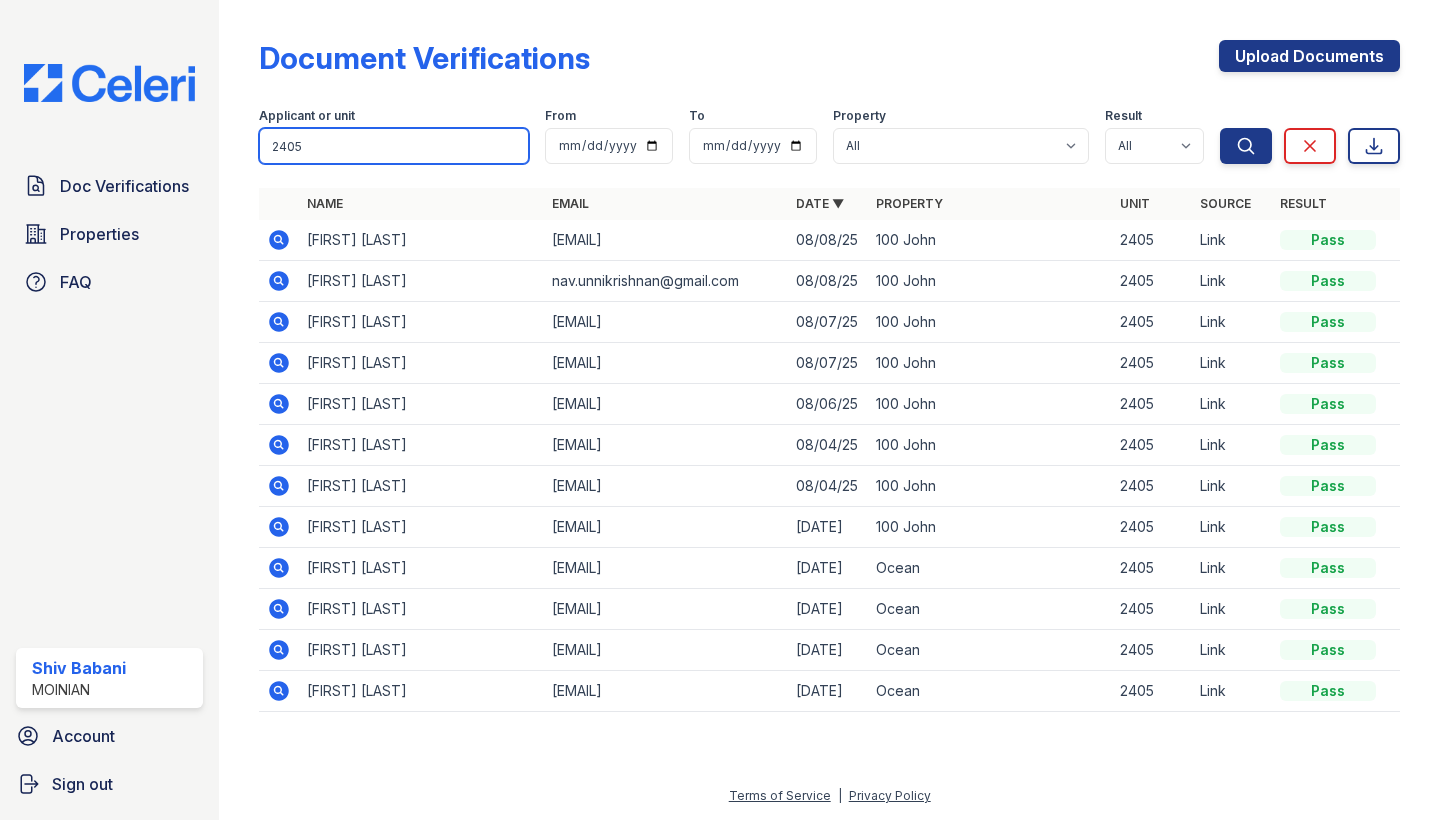 click on "2405" at bounding box center (394, 146) 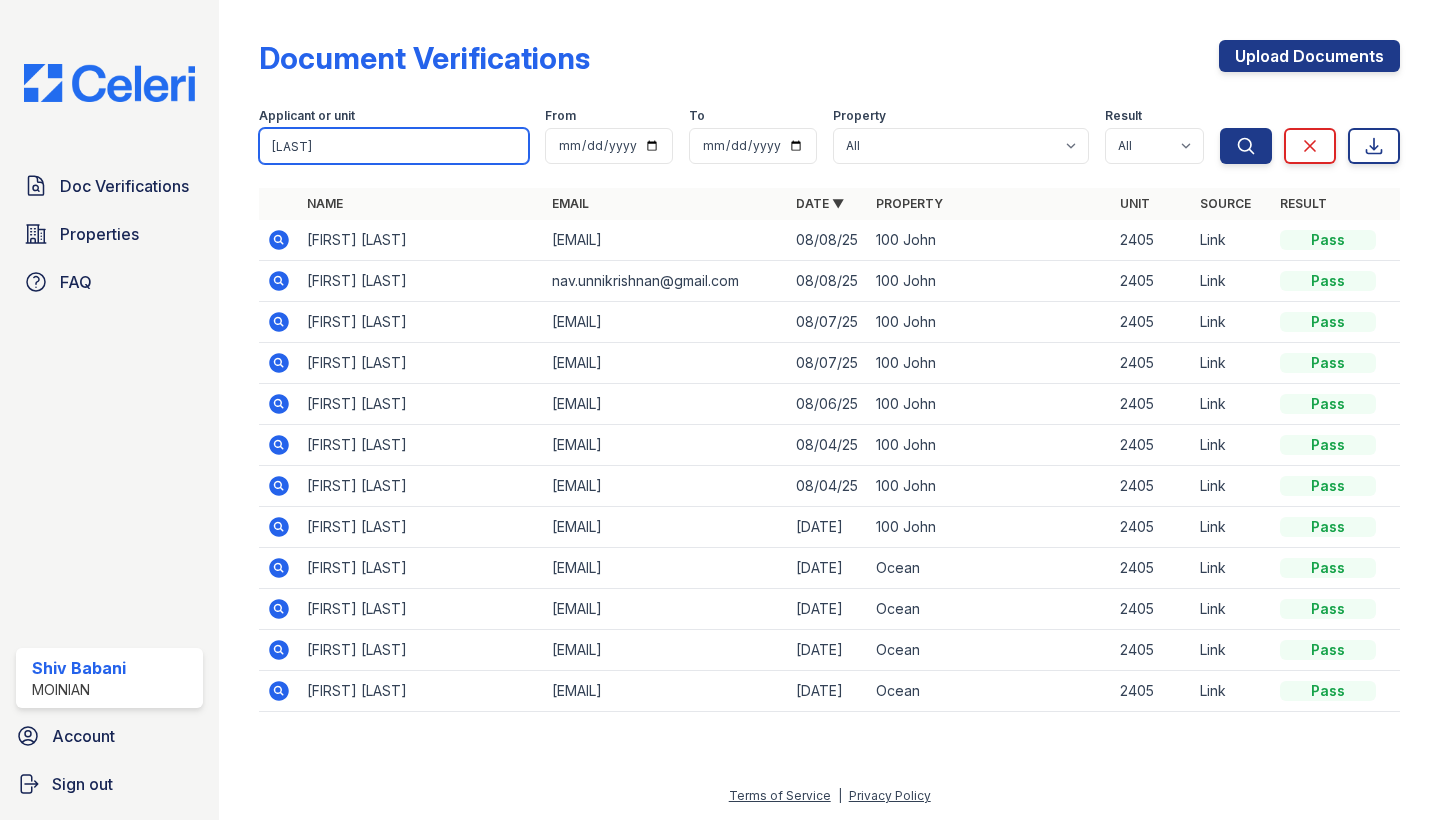 type on "vannarath" 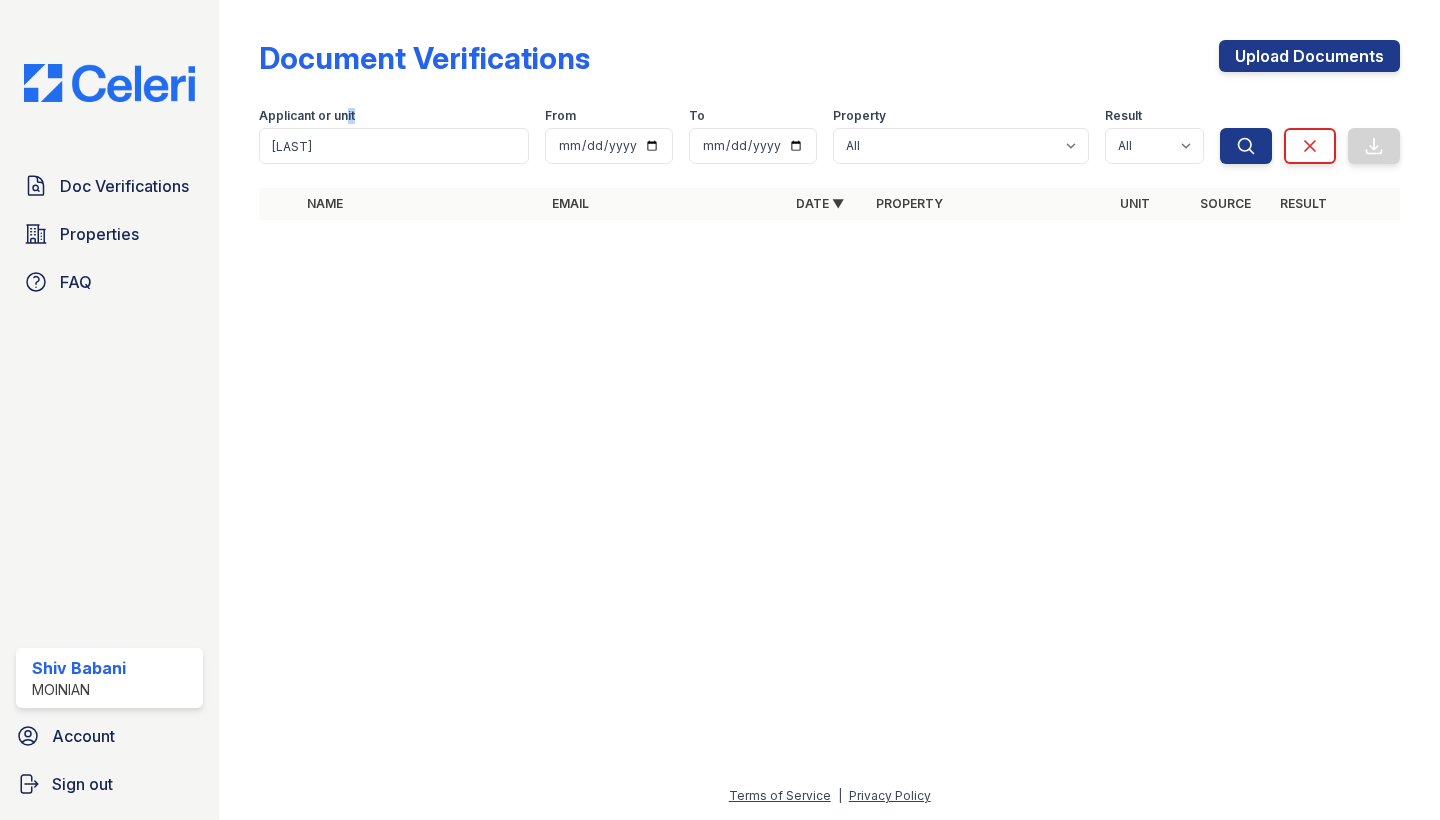 click on "Applicant or unit" at bounding box center [307, 116] 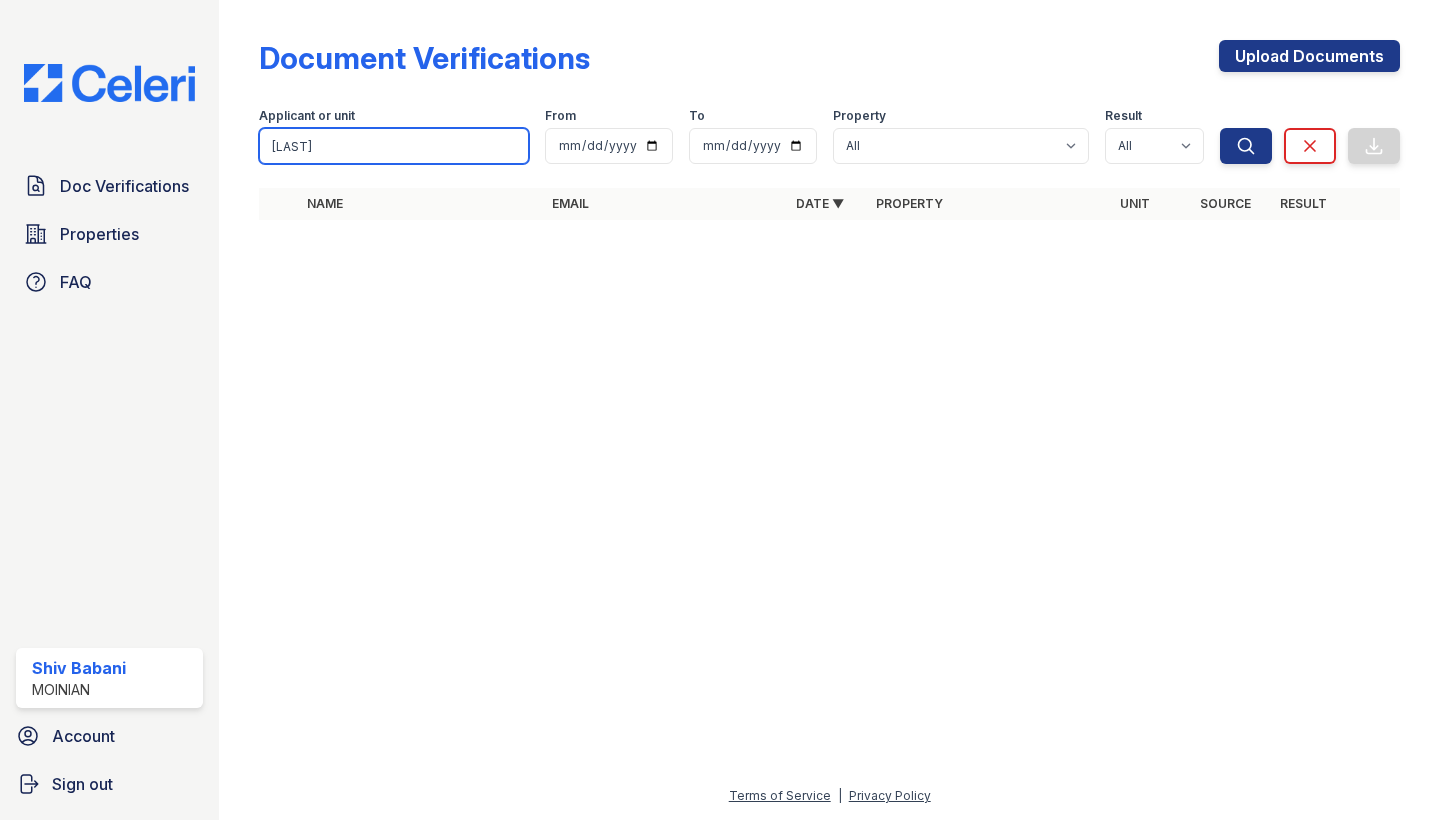 click on "vannarath" at bounding box center (394, 146) 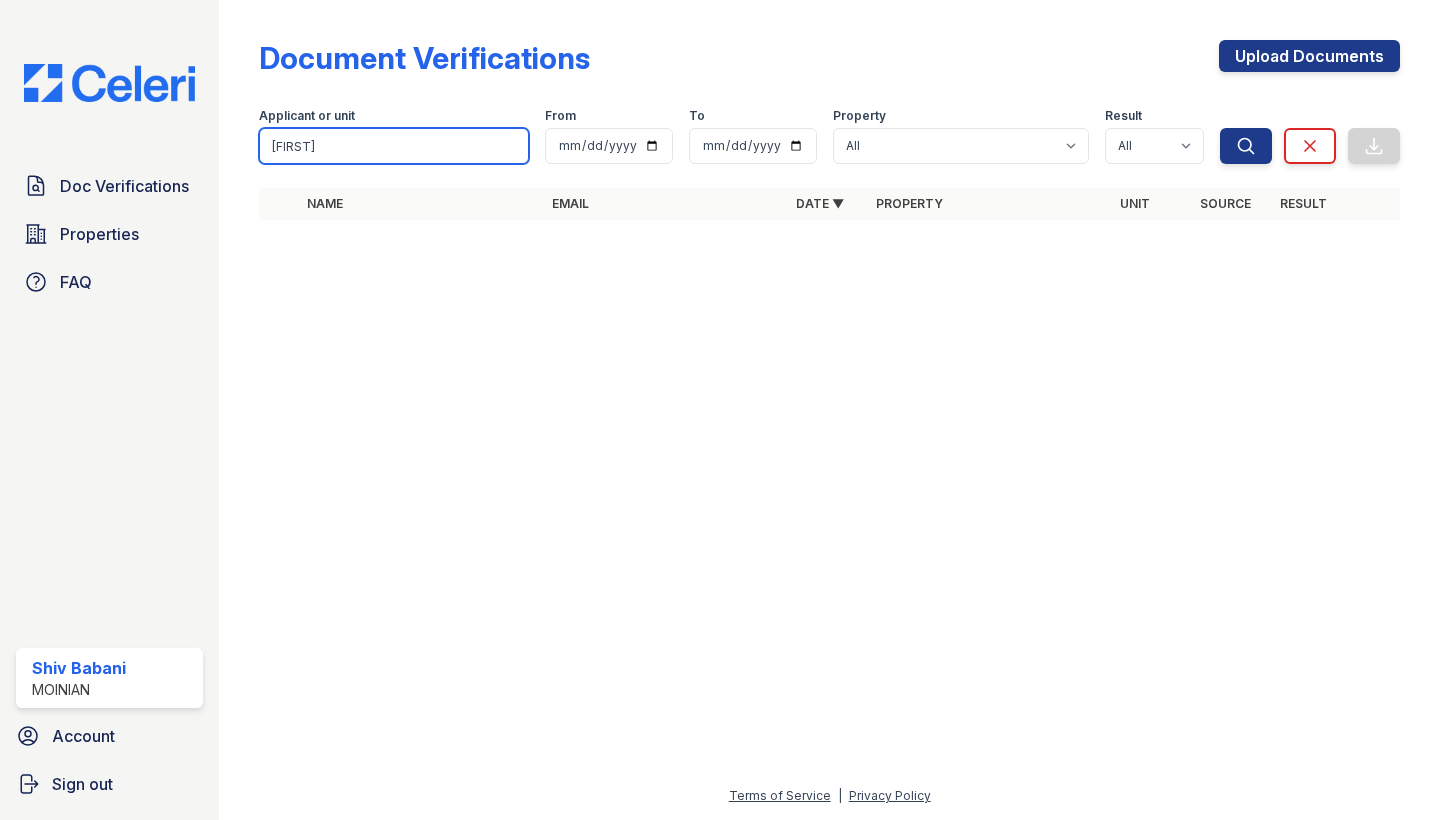 type on "priya" 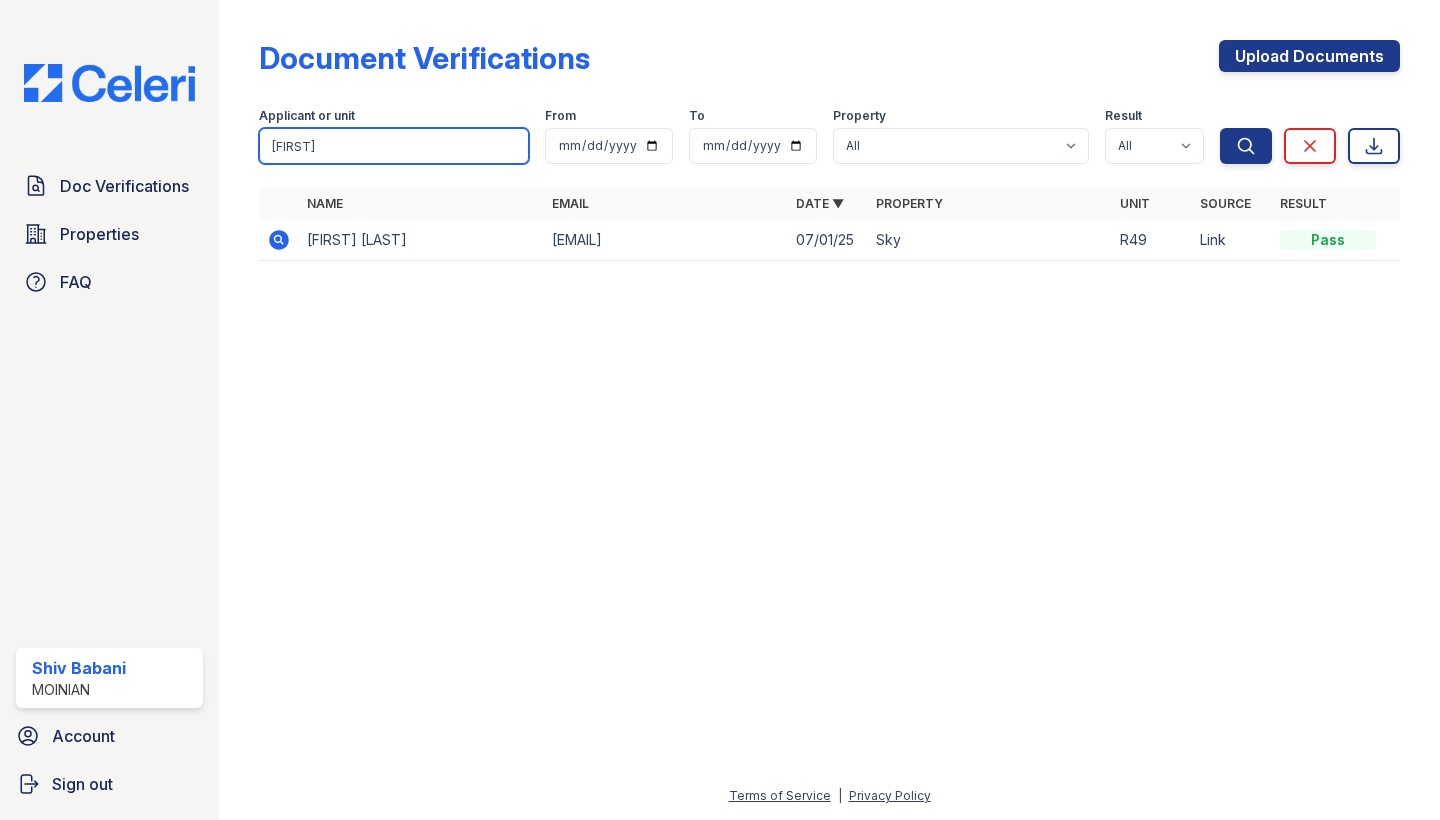 click on "priya" at bounding box center [394, 146] 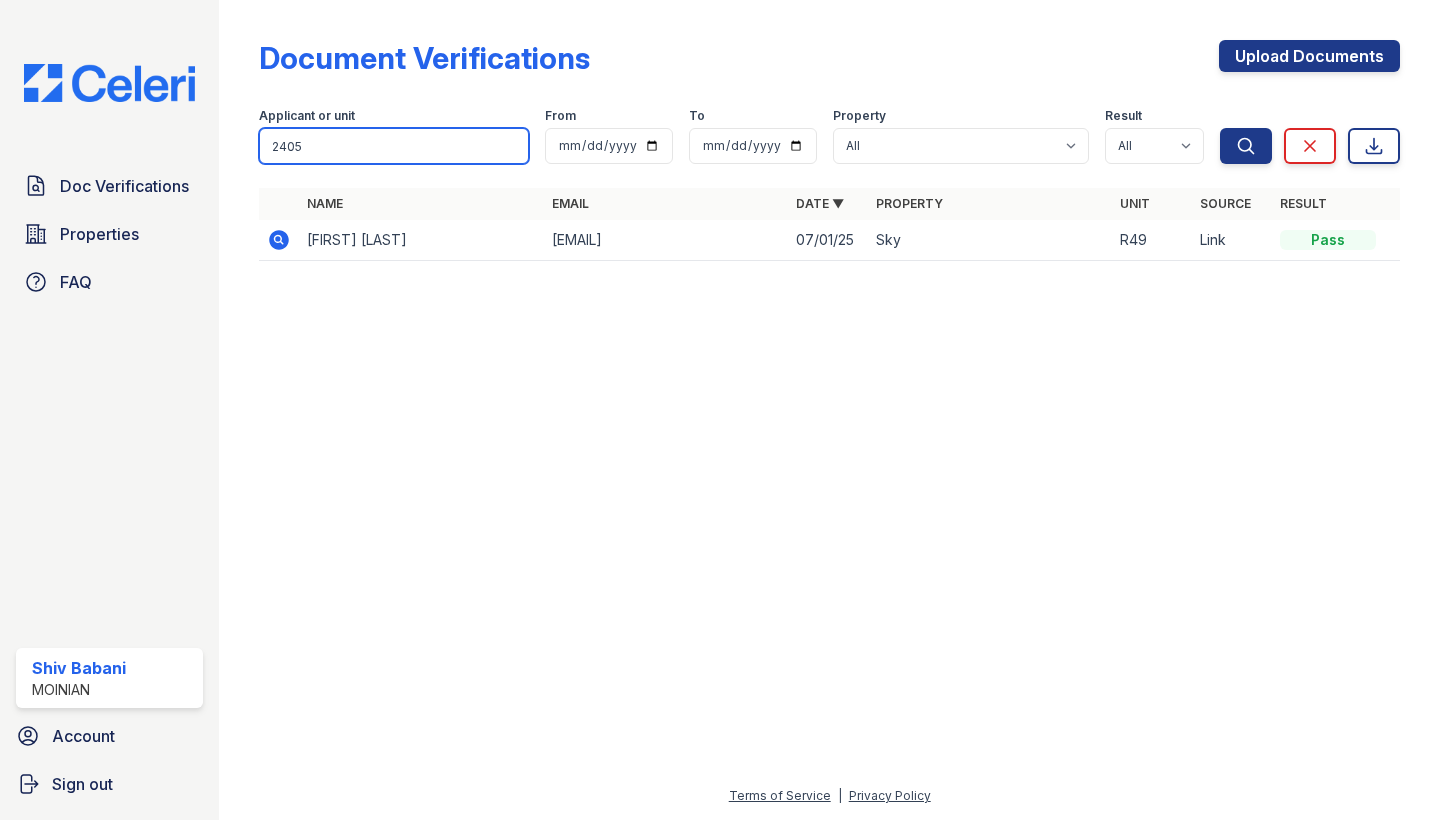 type on "2405" 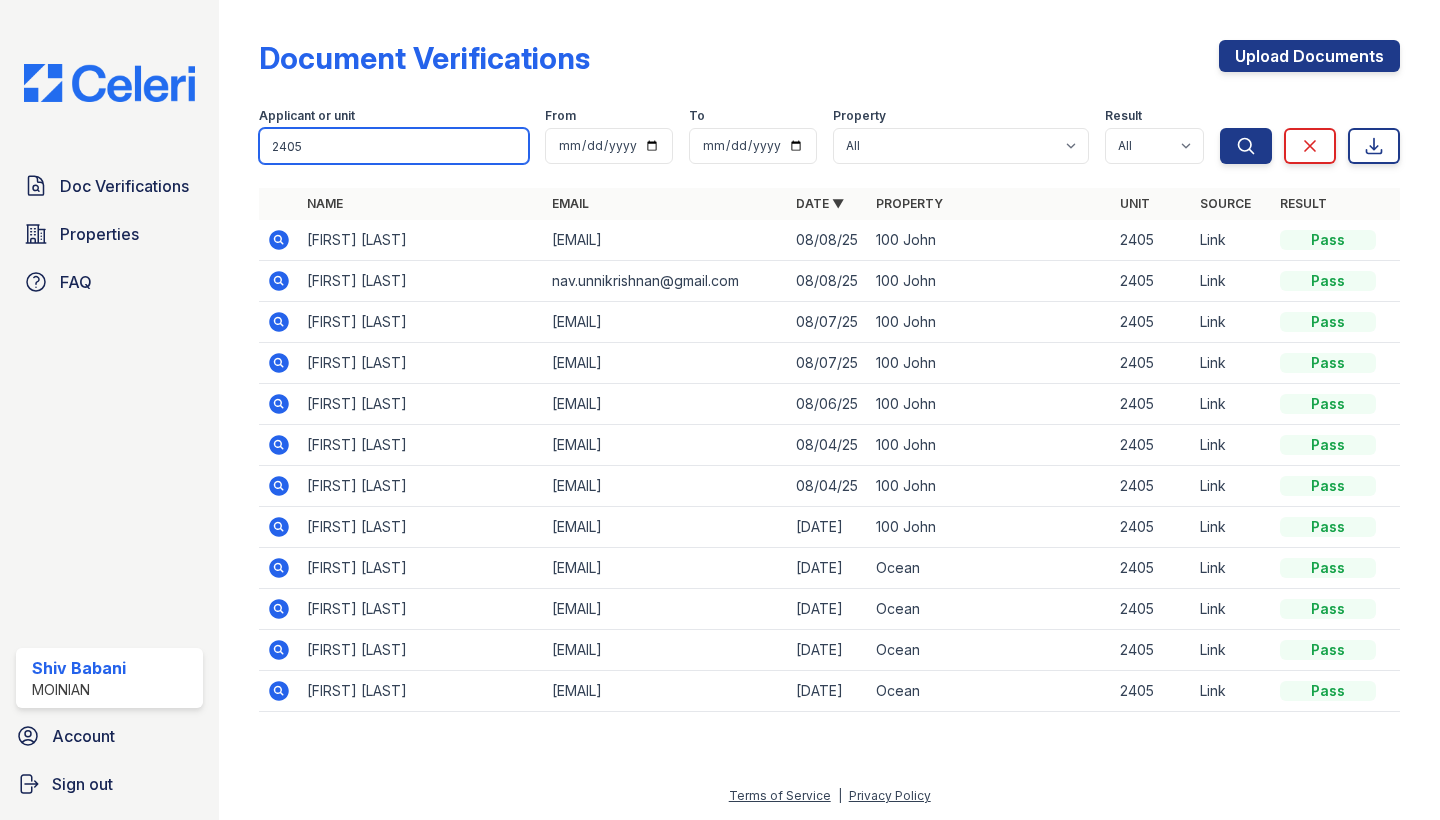 click on "2405" at bounding box center [394, 146] 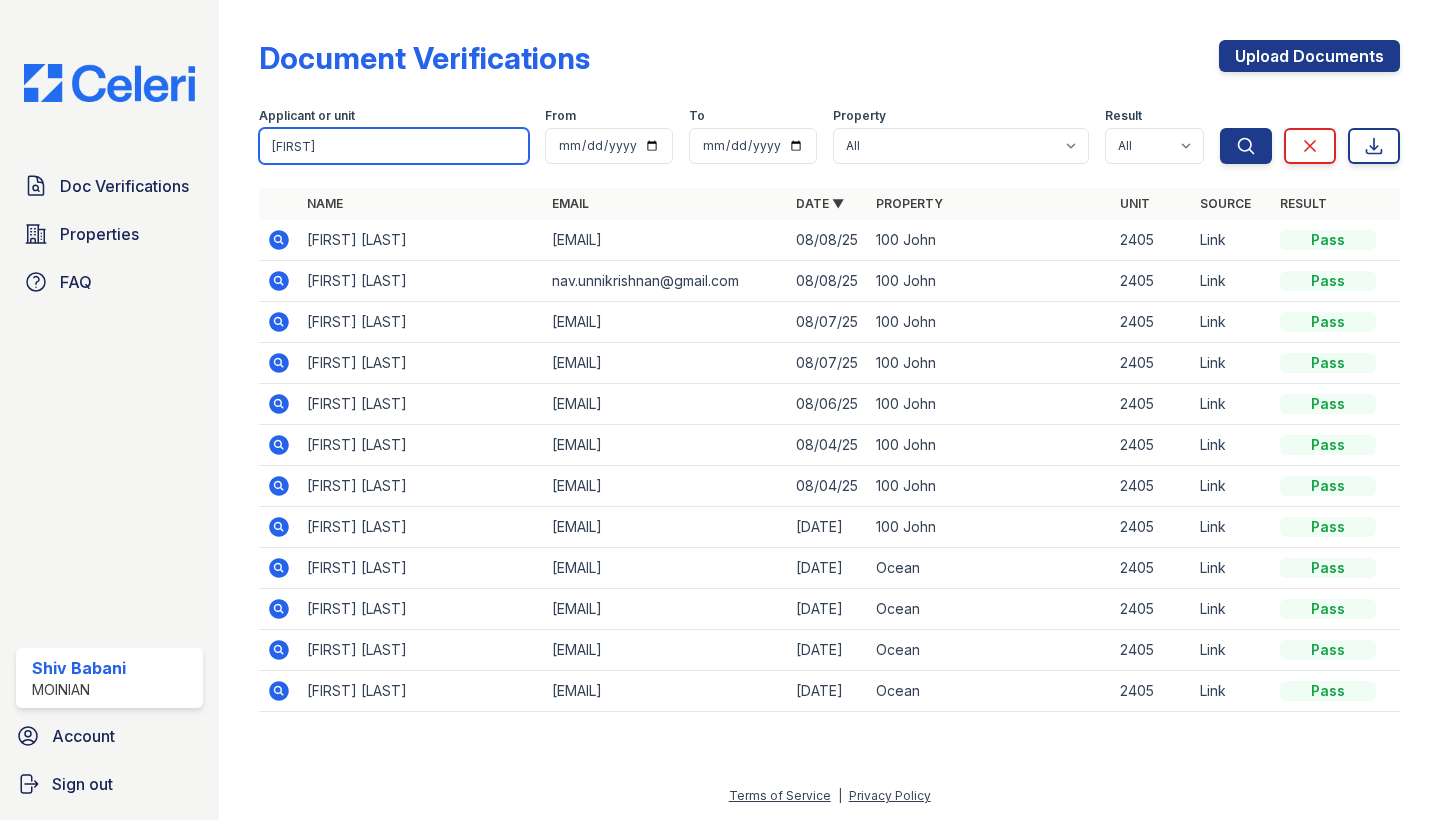 type on "priya" 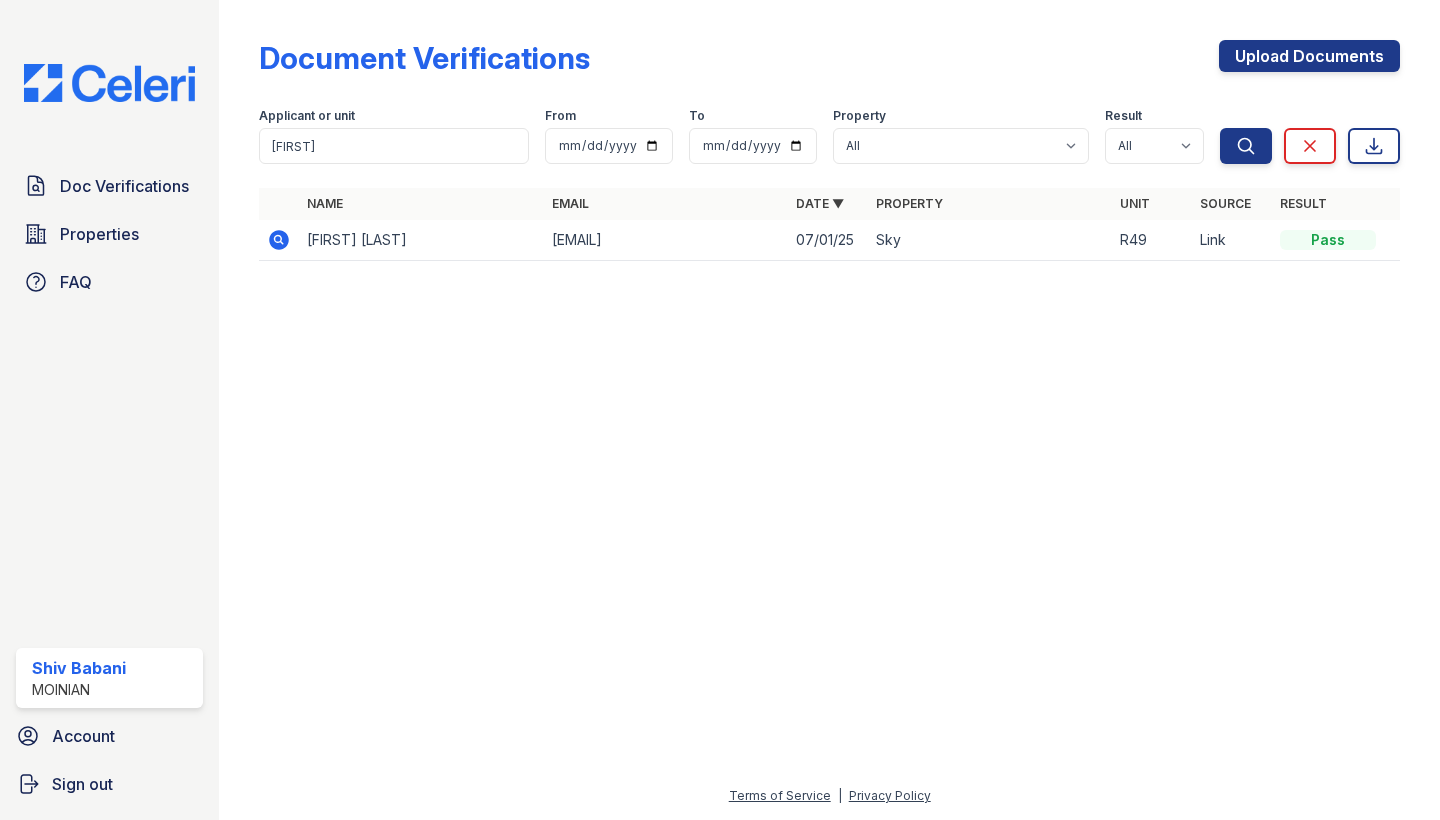 click on "Applicant or unit" at bounding box center (307, 116) 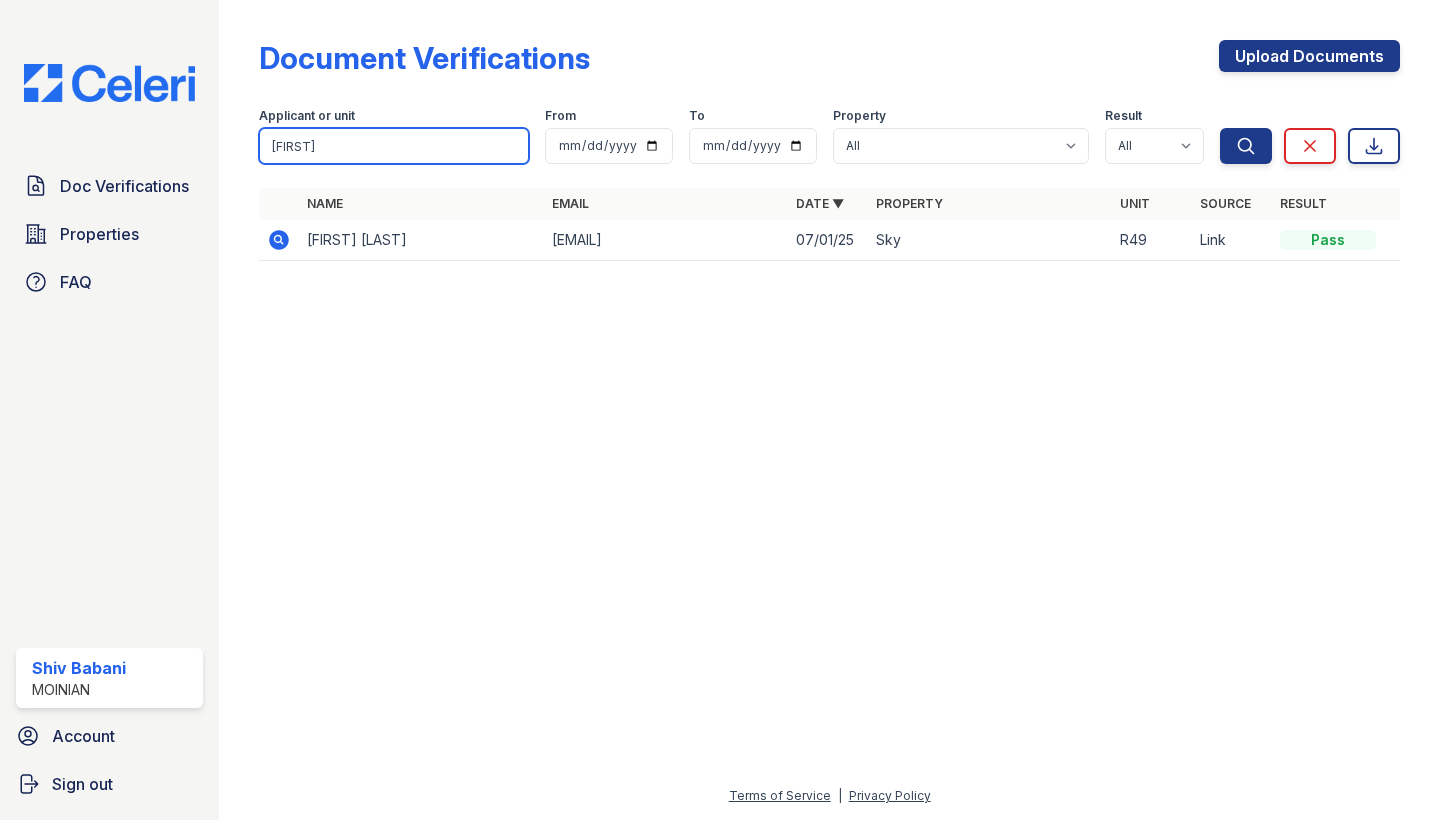 click on "priya" at bounding box center [394, 146] 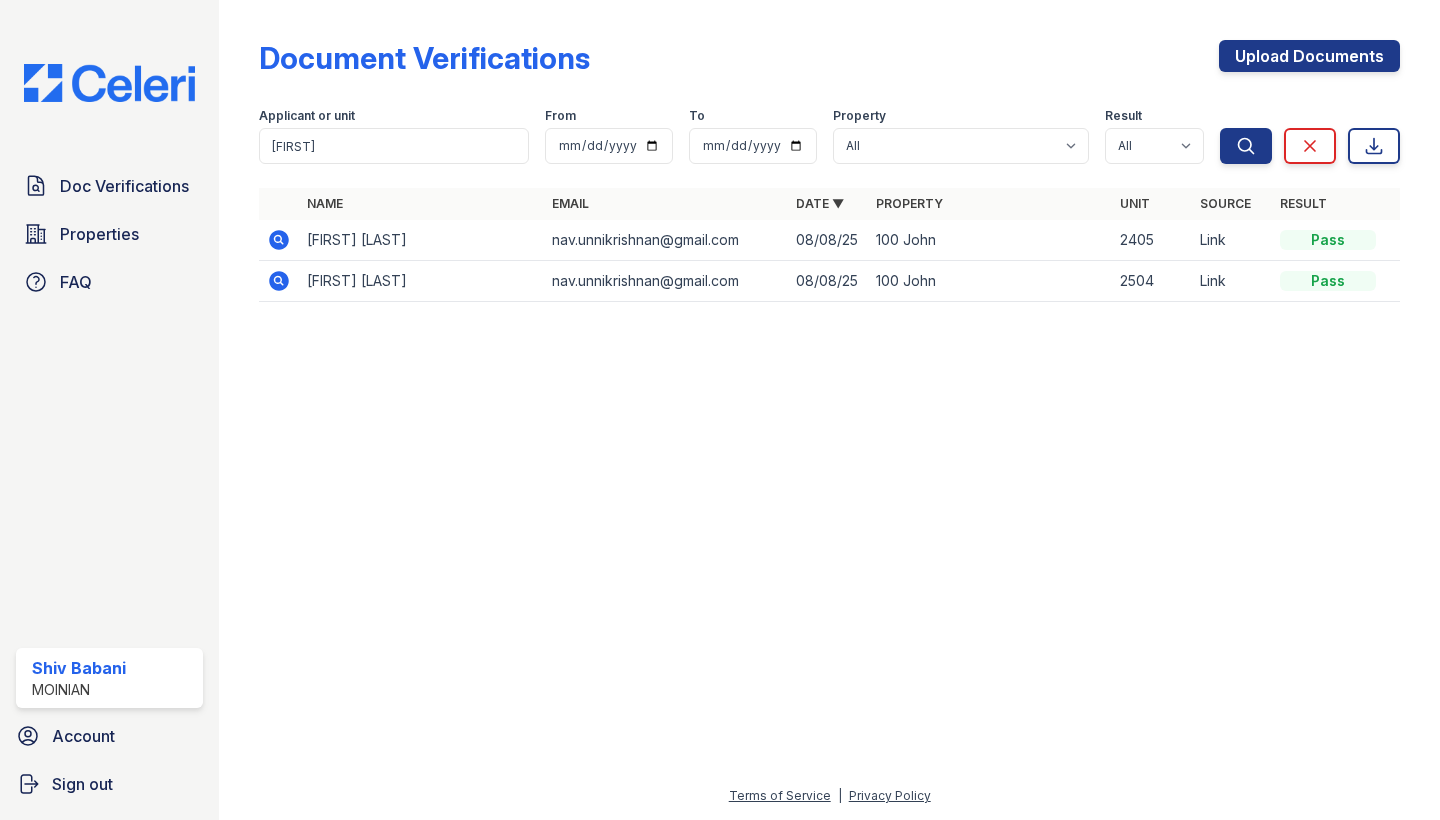 click 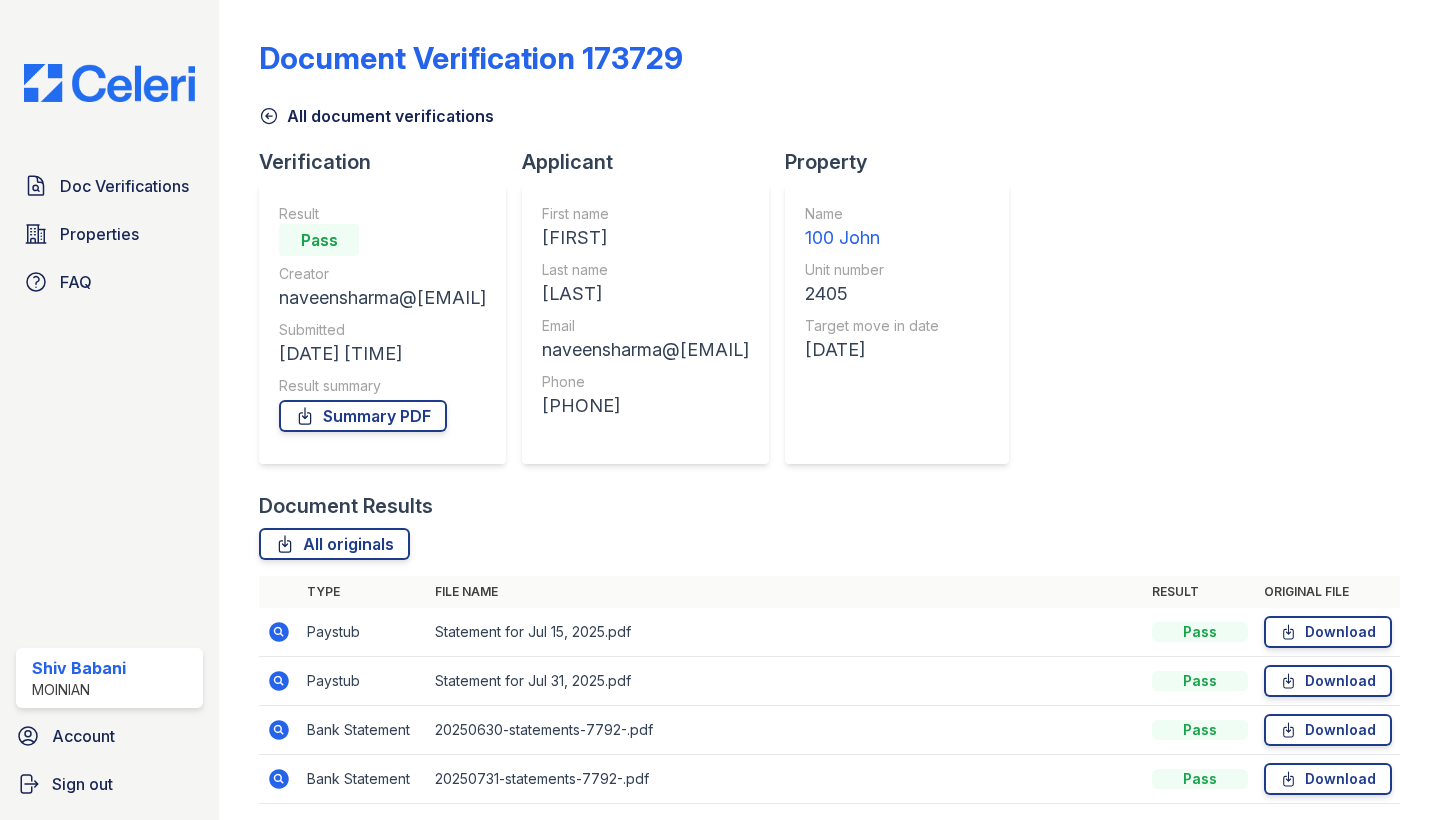 scroll, scrollTop: 0, scrollLeft: 0, axis: both 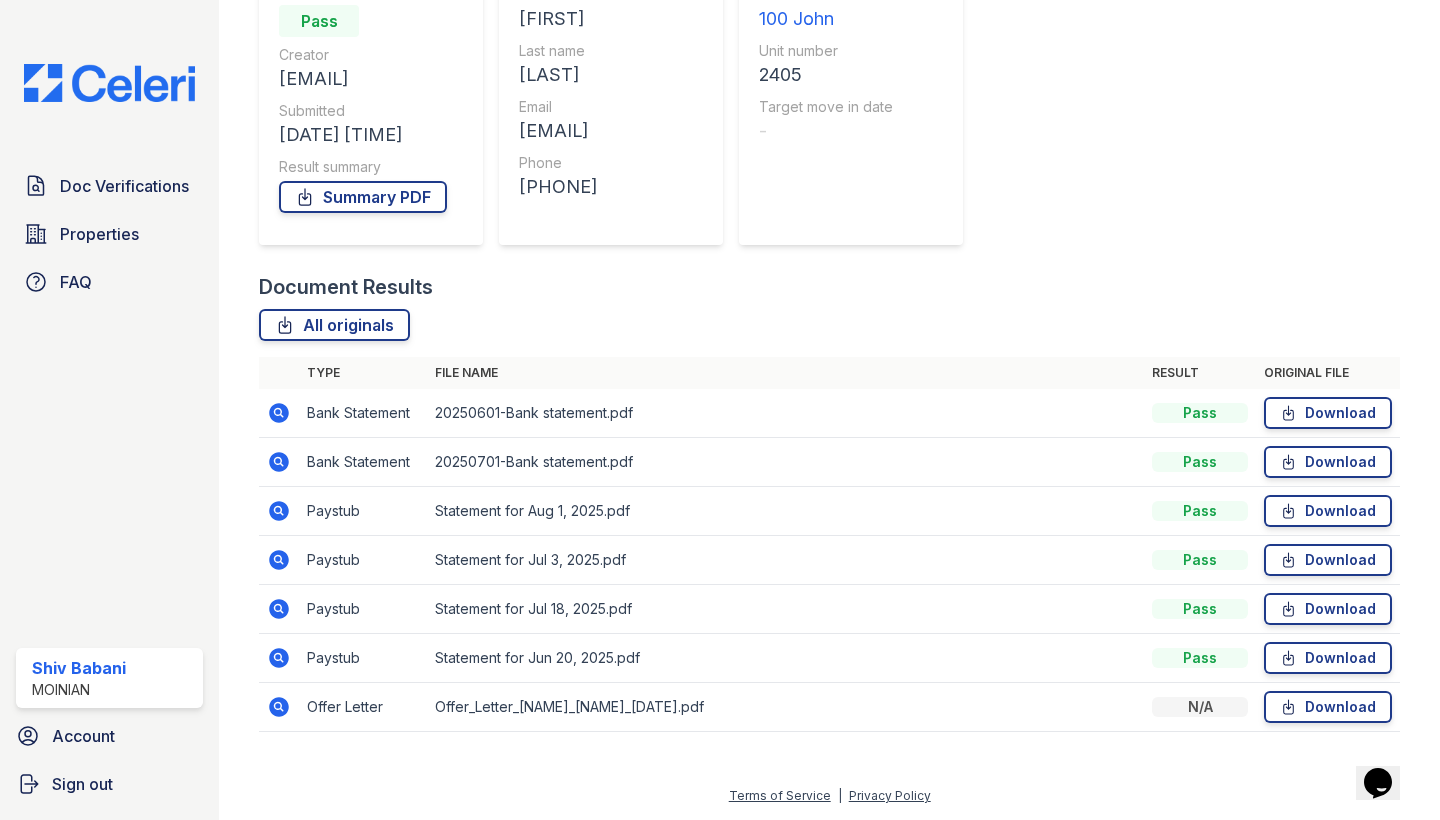 click 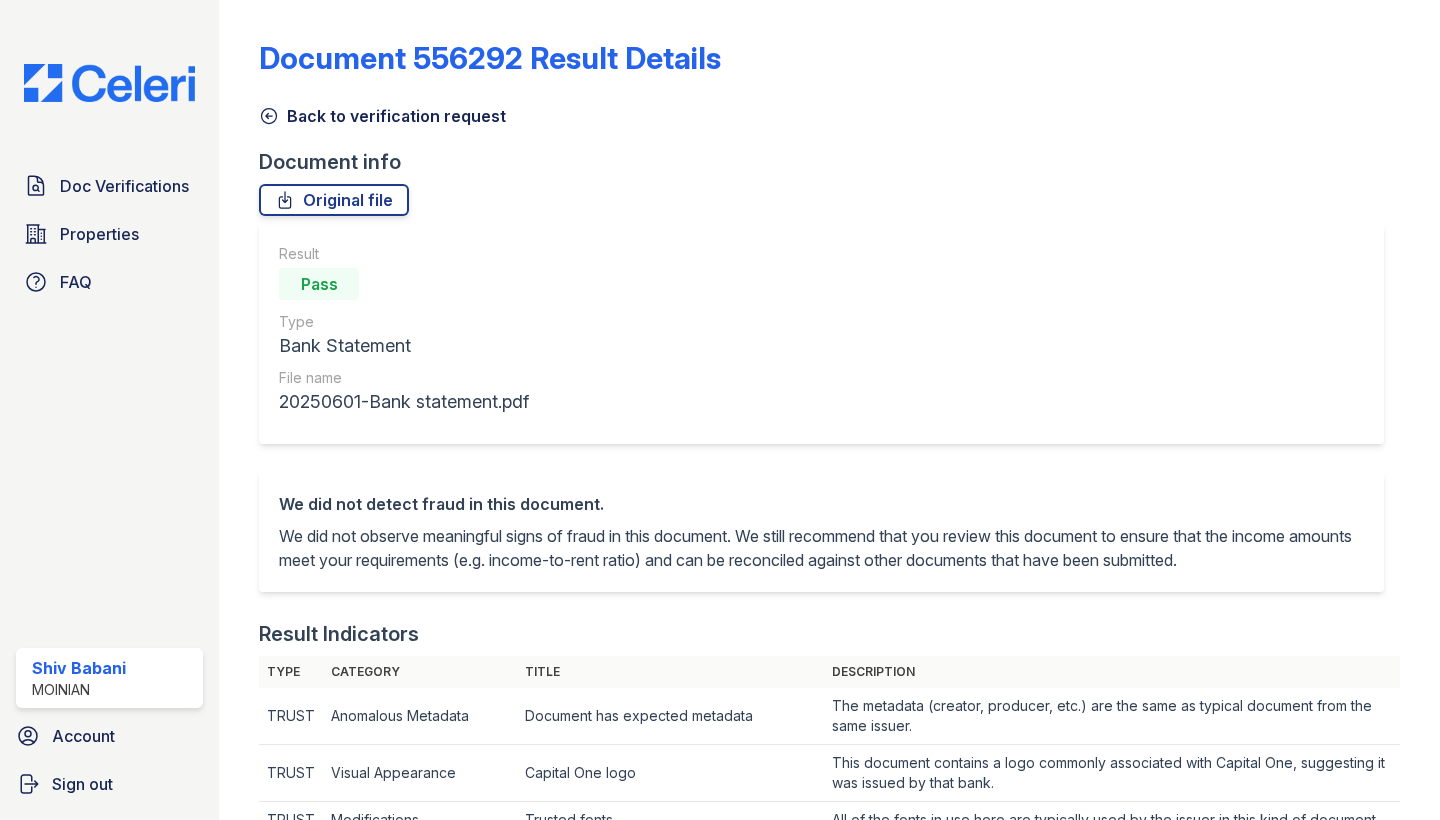 scroll, scrollTop: 0, scrollLeft: 0, axis: both 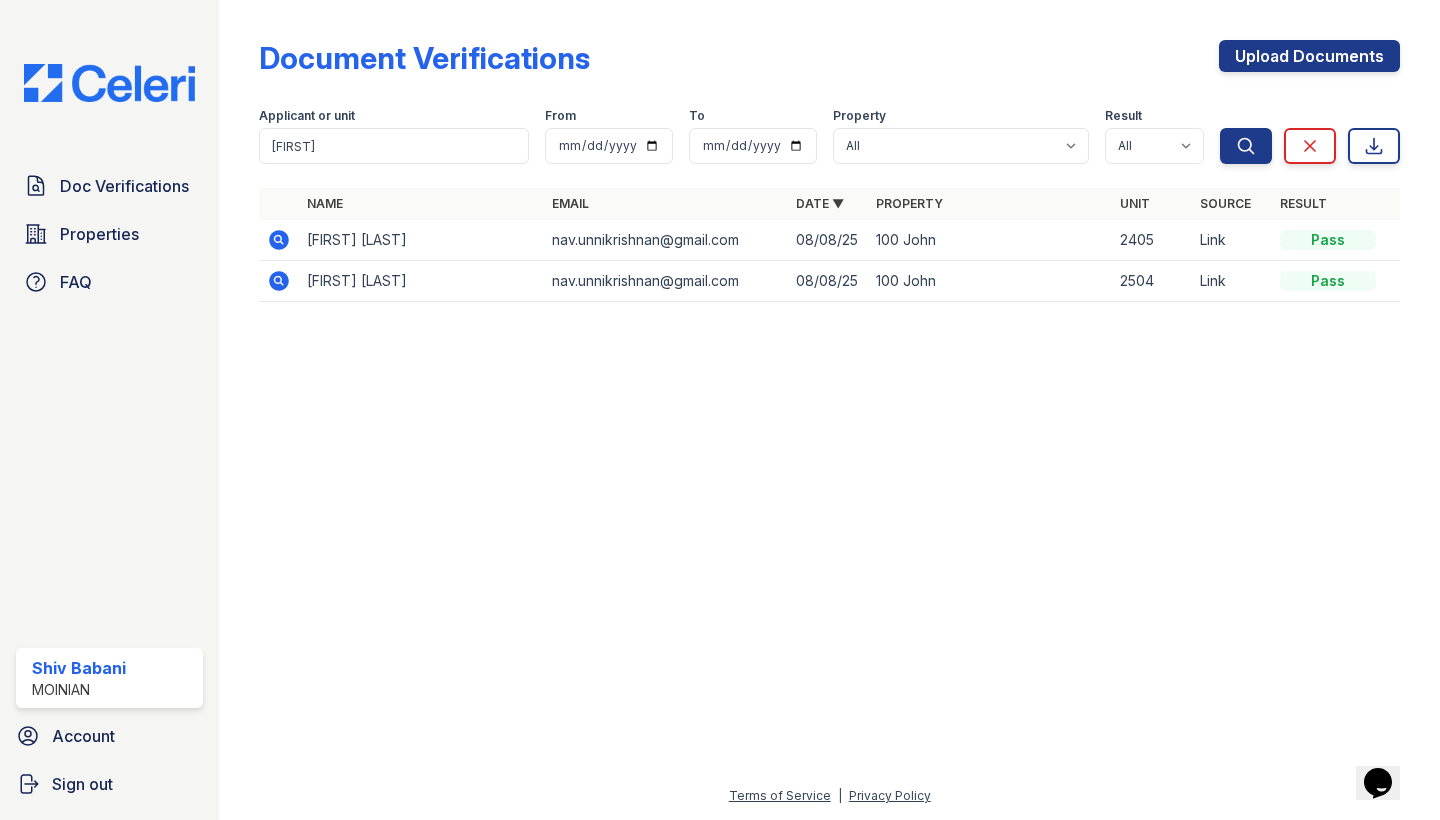 click on "Applicant or unit
[FIRST]
From
To
Property
All
100 John
[NUMBER]
90W
Marc
Ocean
PLG
Sky
Result
All
Pass
Caution
Fail
N/a
Search
Clear
Export
Search
Clear" at bounding box center [829, 132] 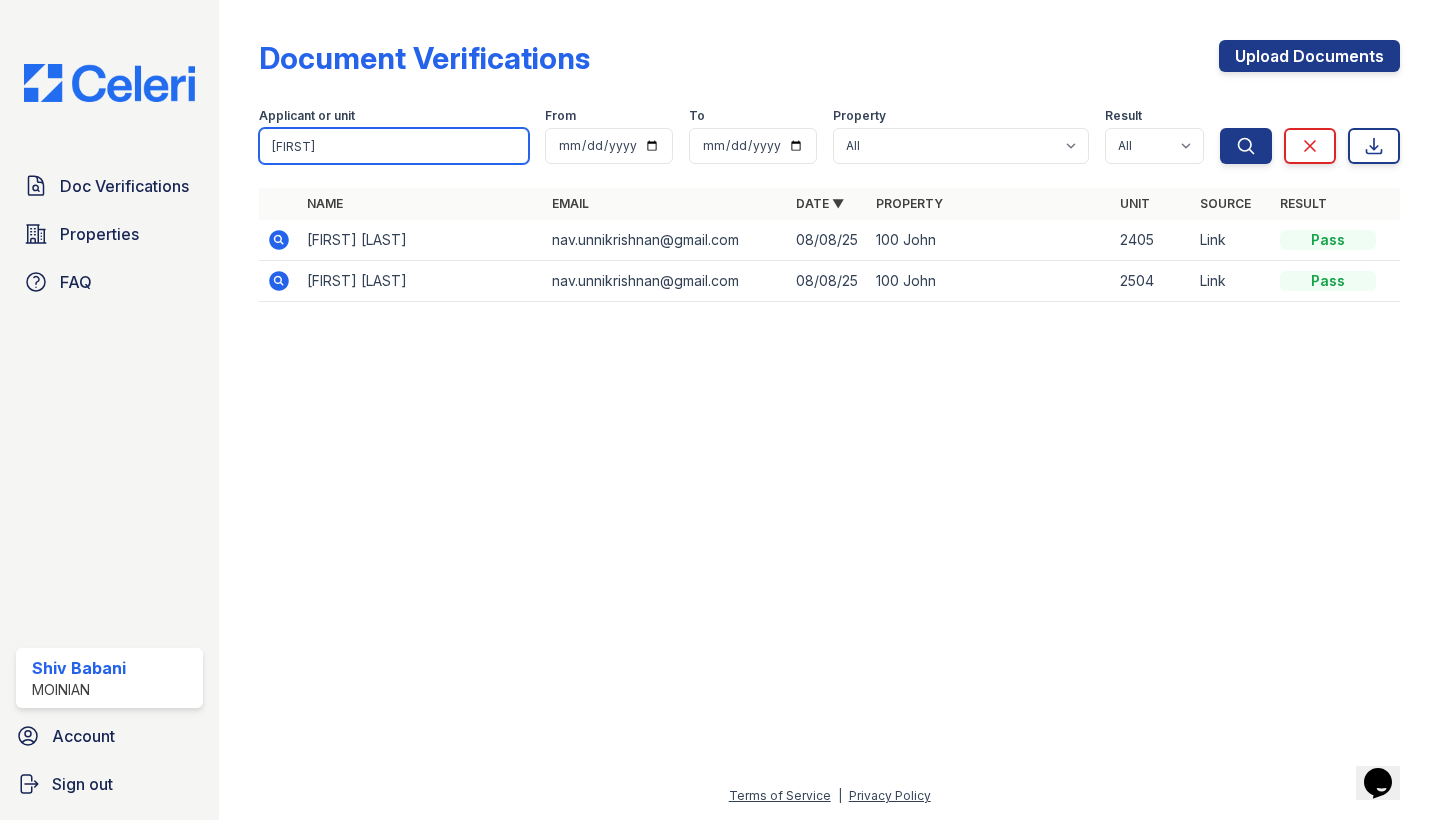 click on "[FIRST]" at bounding box center (394, 146) 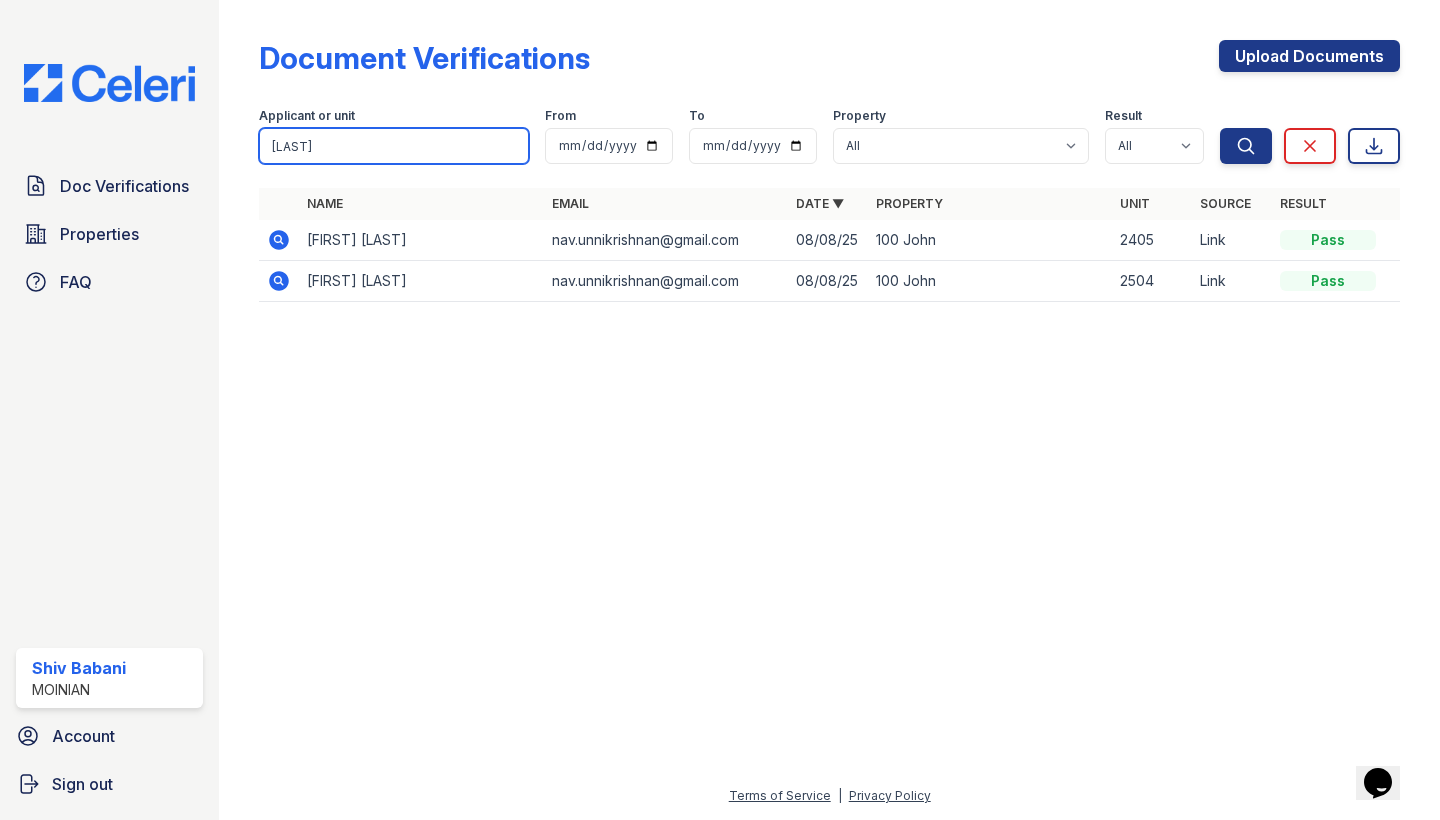 type on "[LAST]" 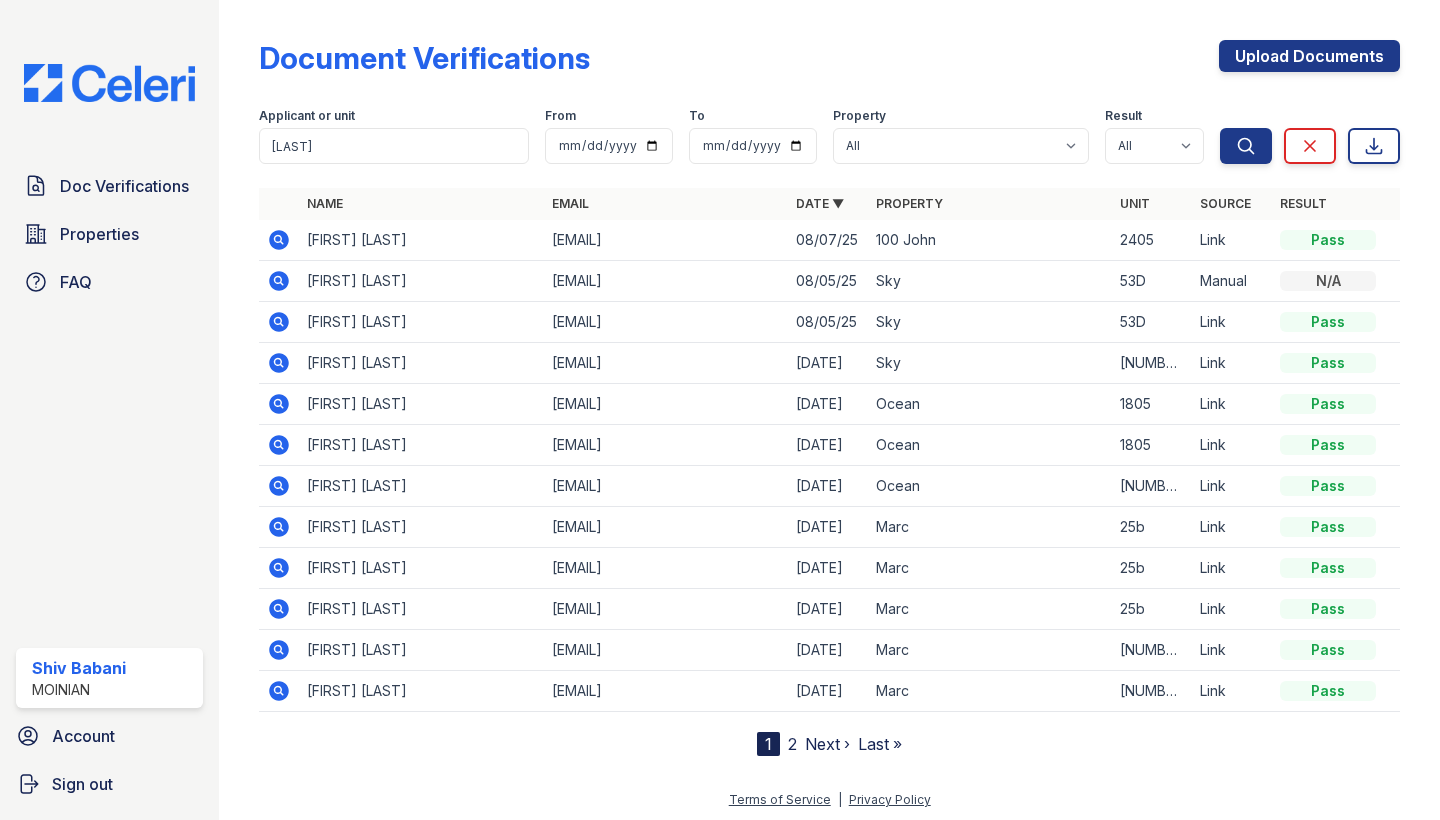click 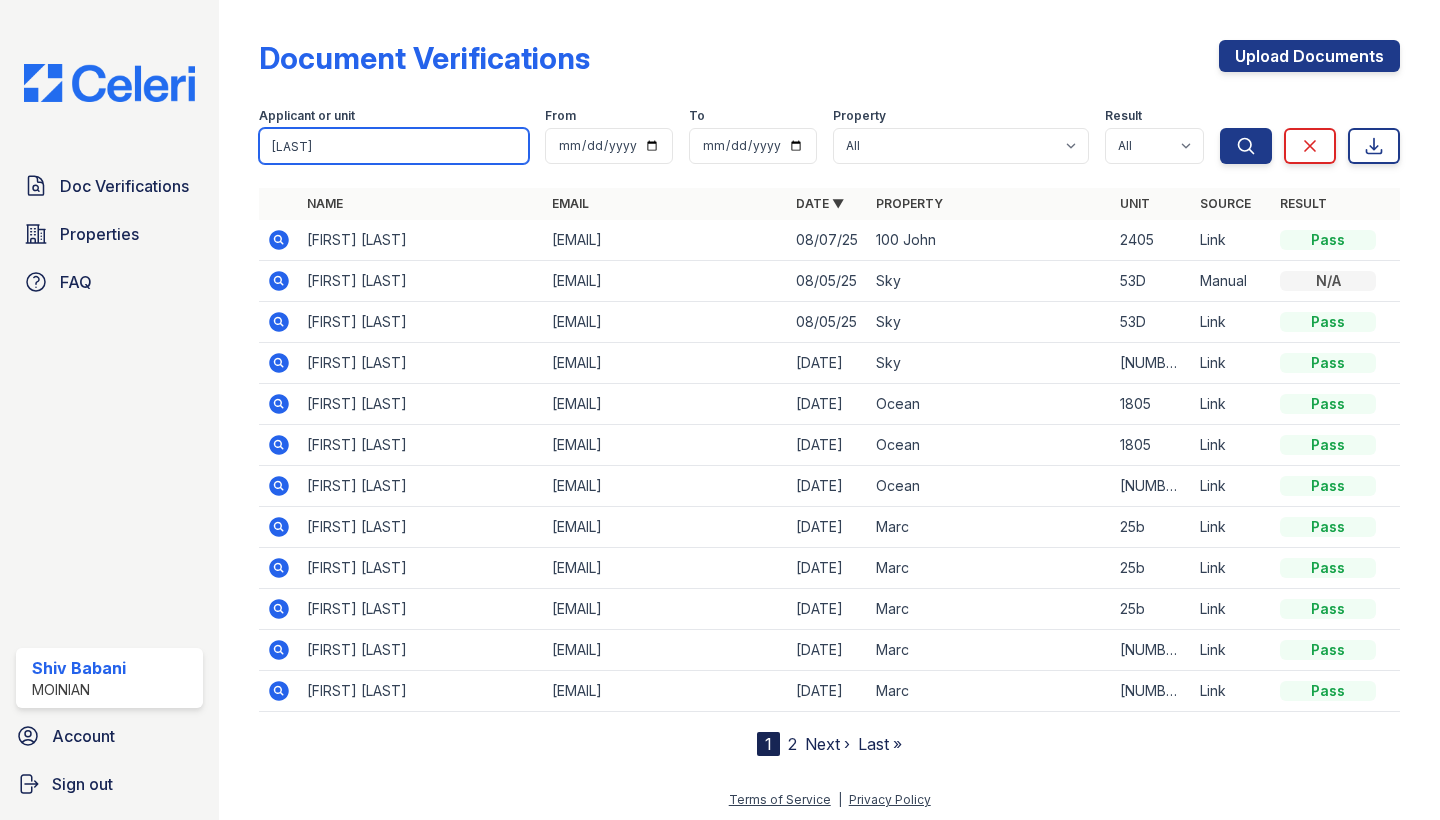 click on "[LAST]" at bounding box center [394, 146] 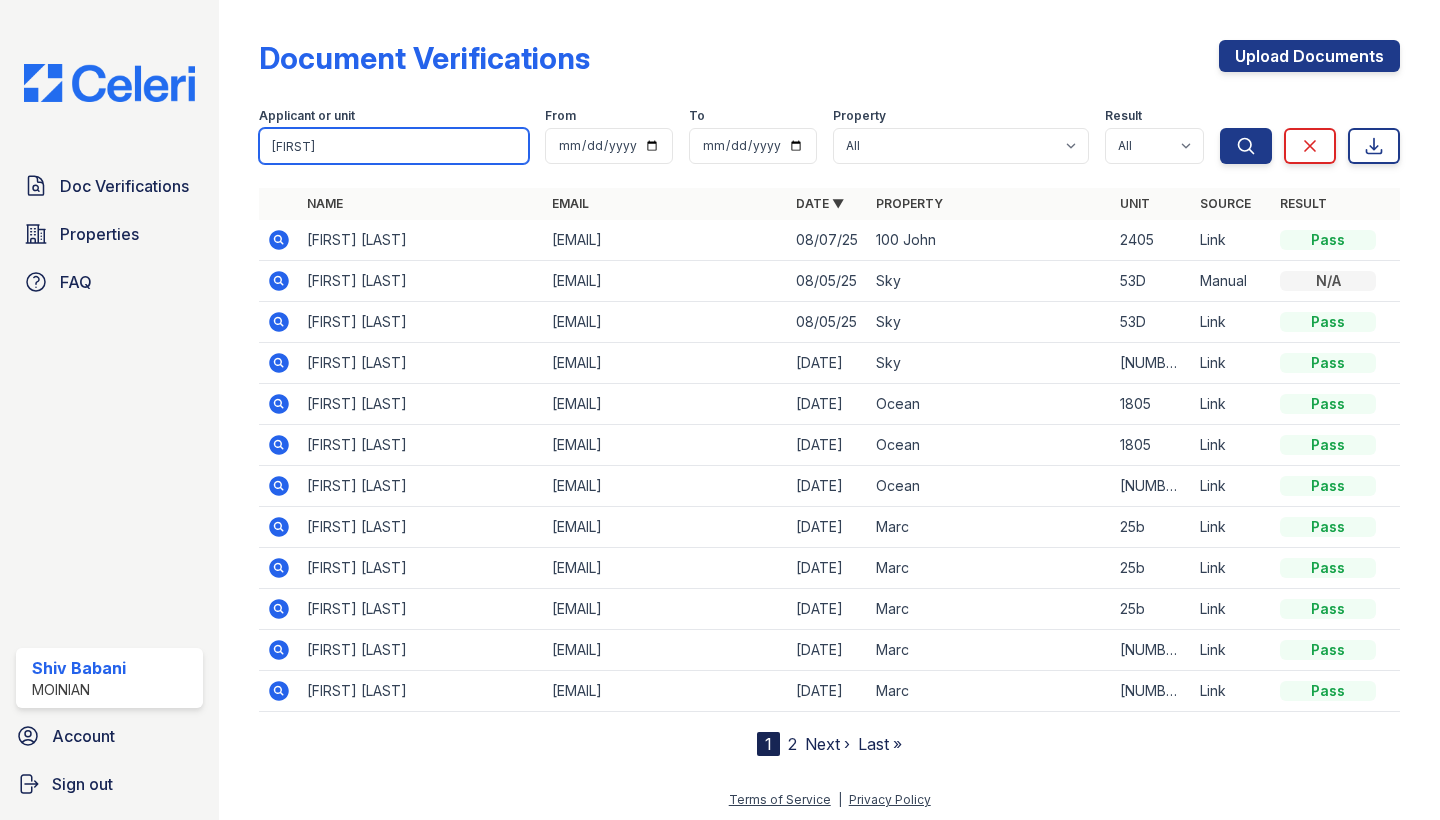 type on "[FIRST]" 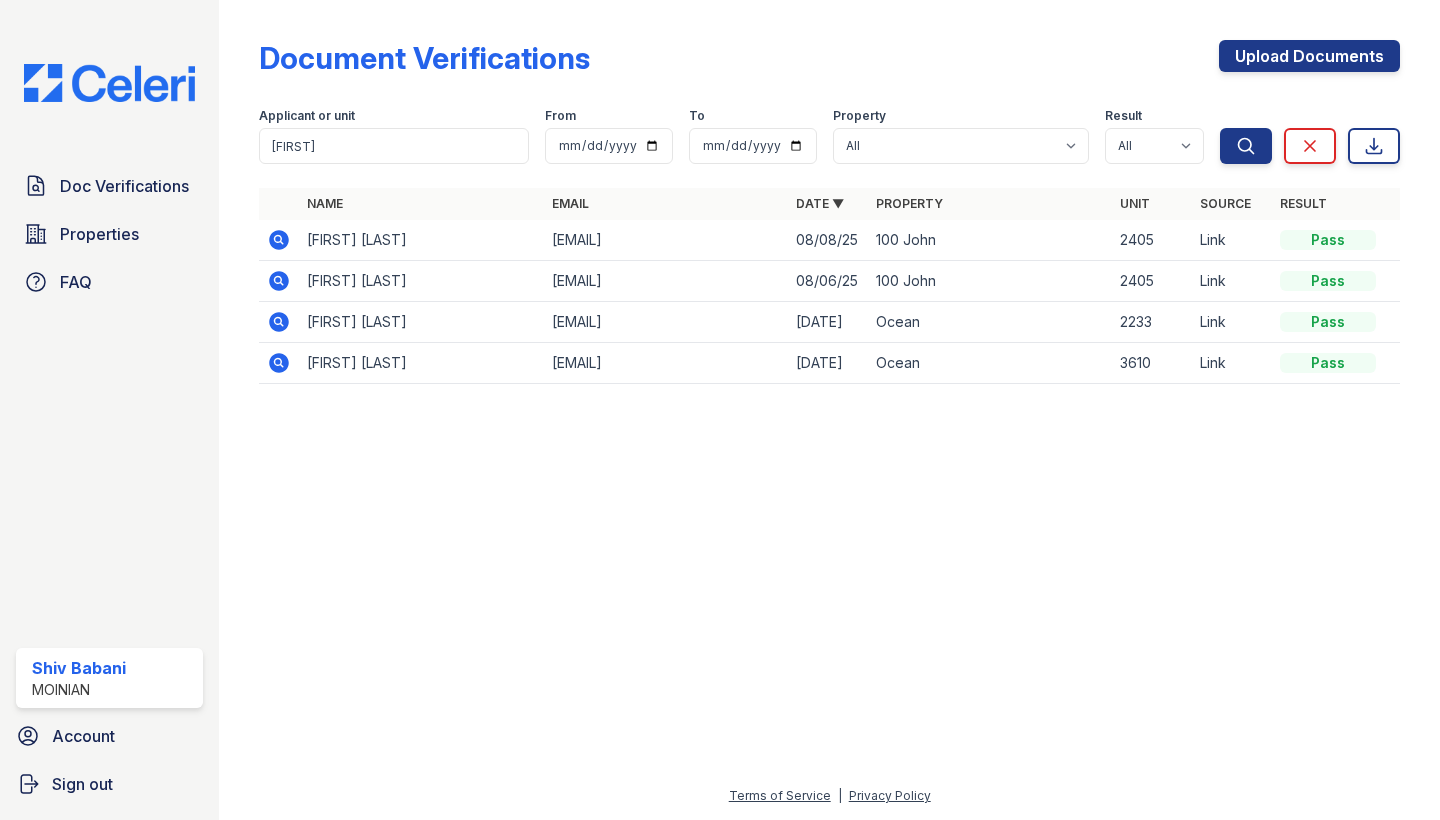 click 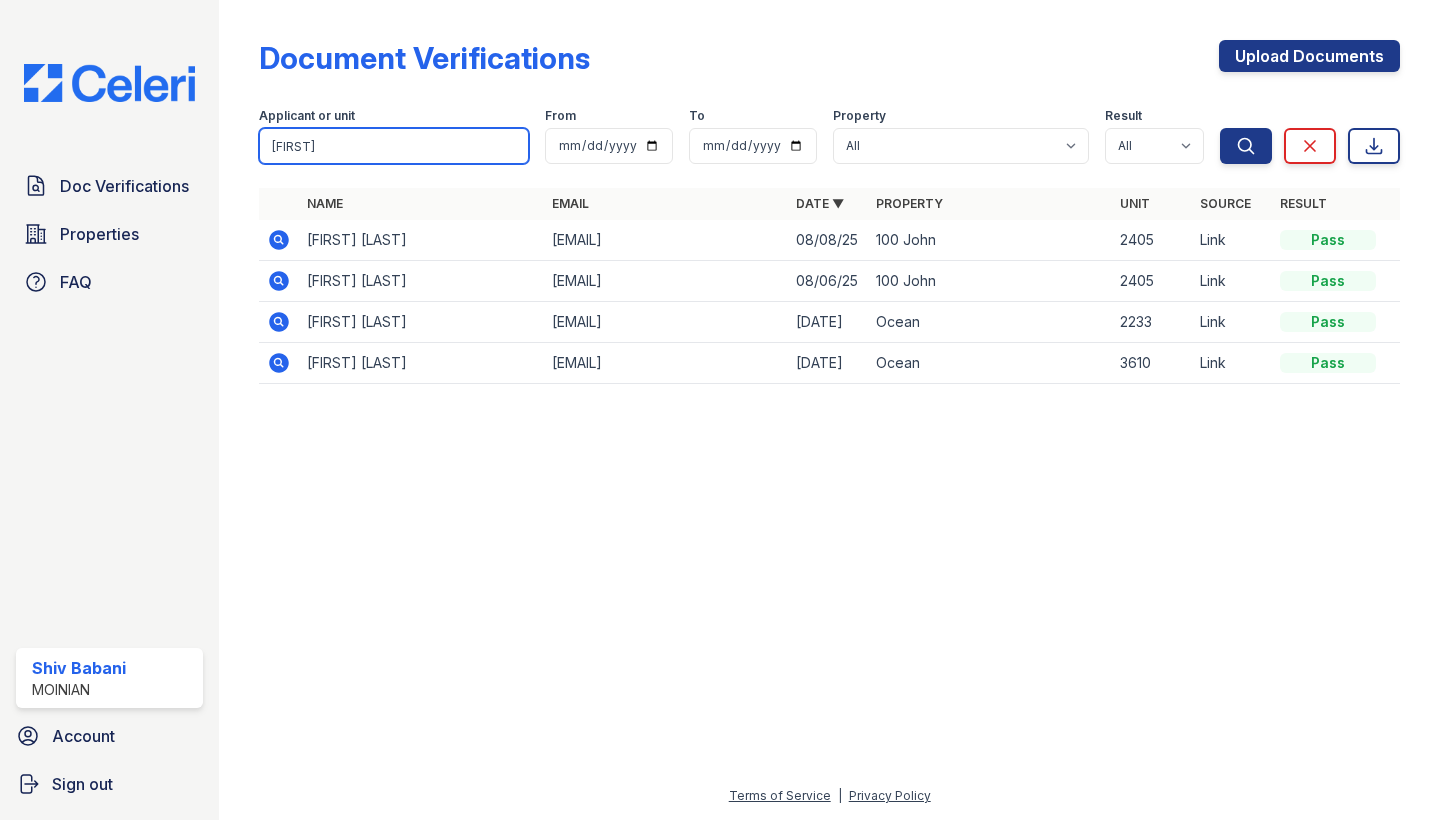 click on "visha" at bounding box center [394, 146] 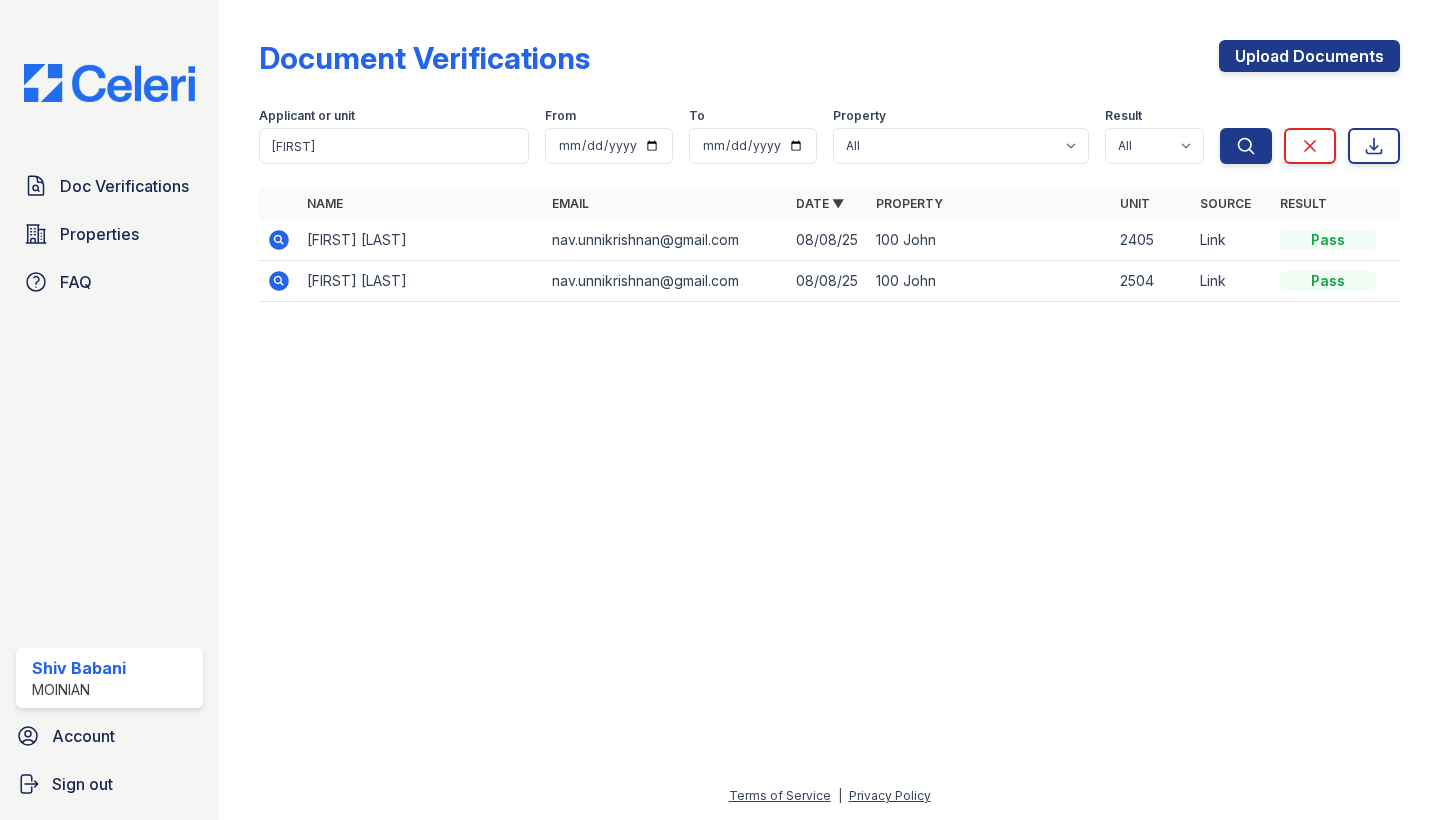 click 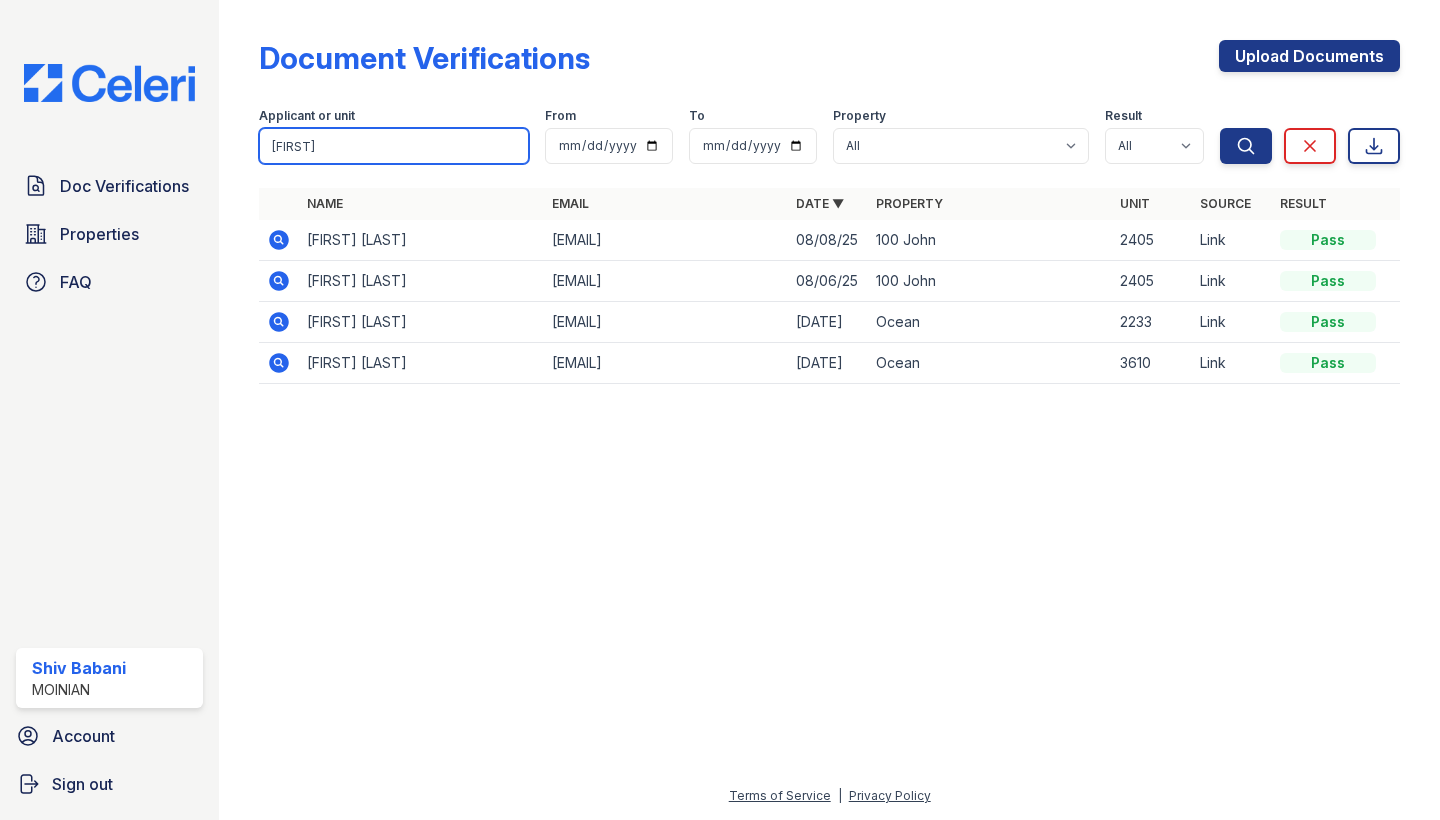 click on "navaneeth" at bounding box center (394, 146) 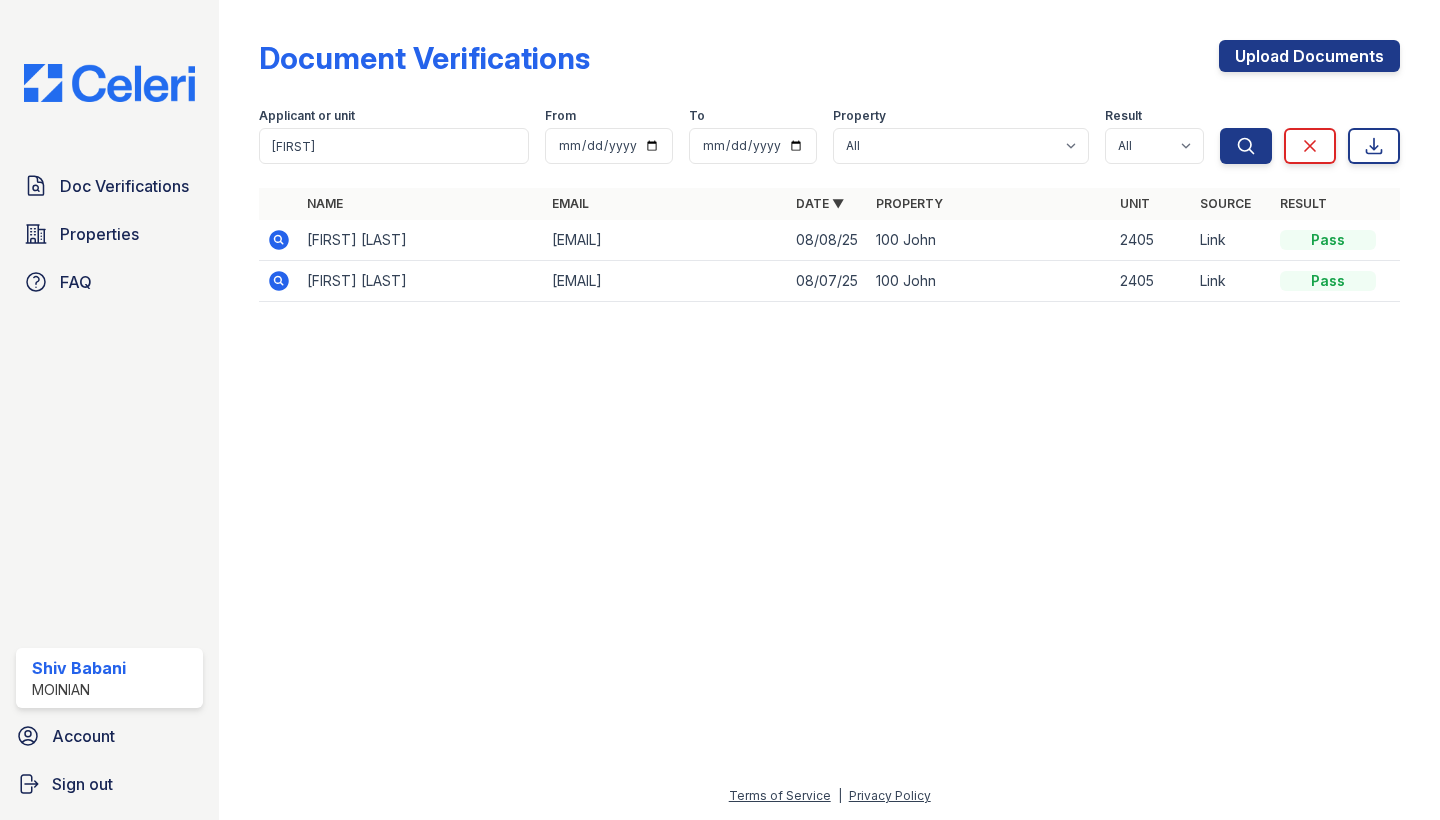 click 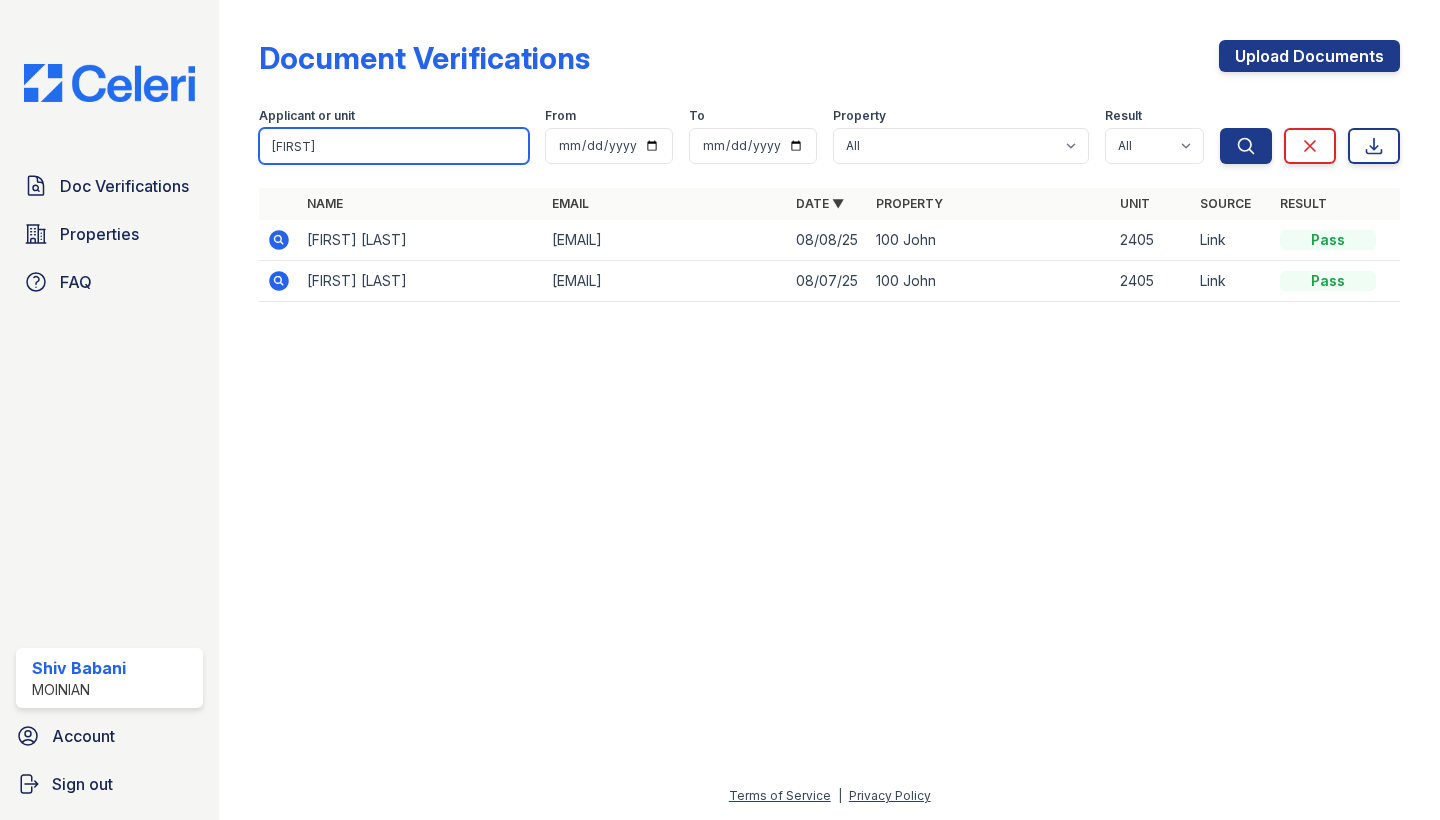 click on "naveen" at bounding box center [394, 146] 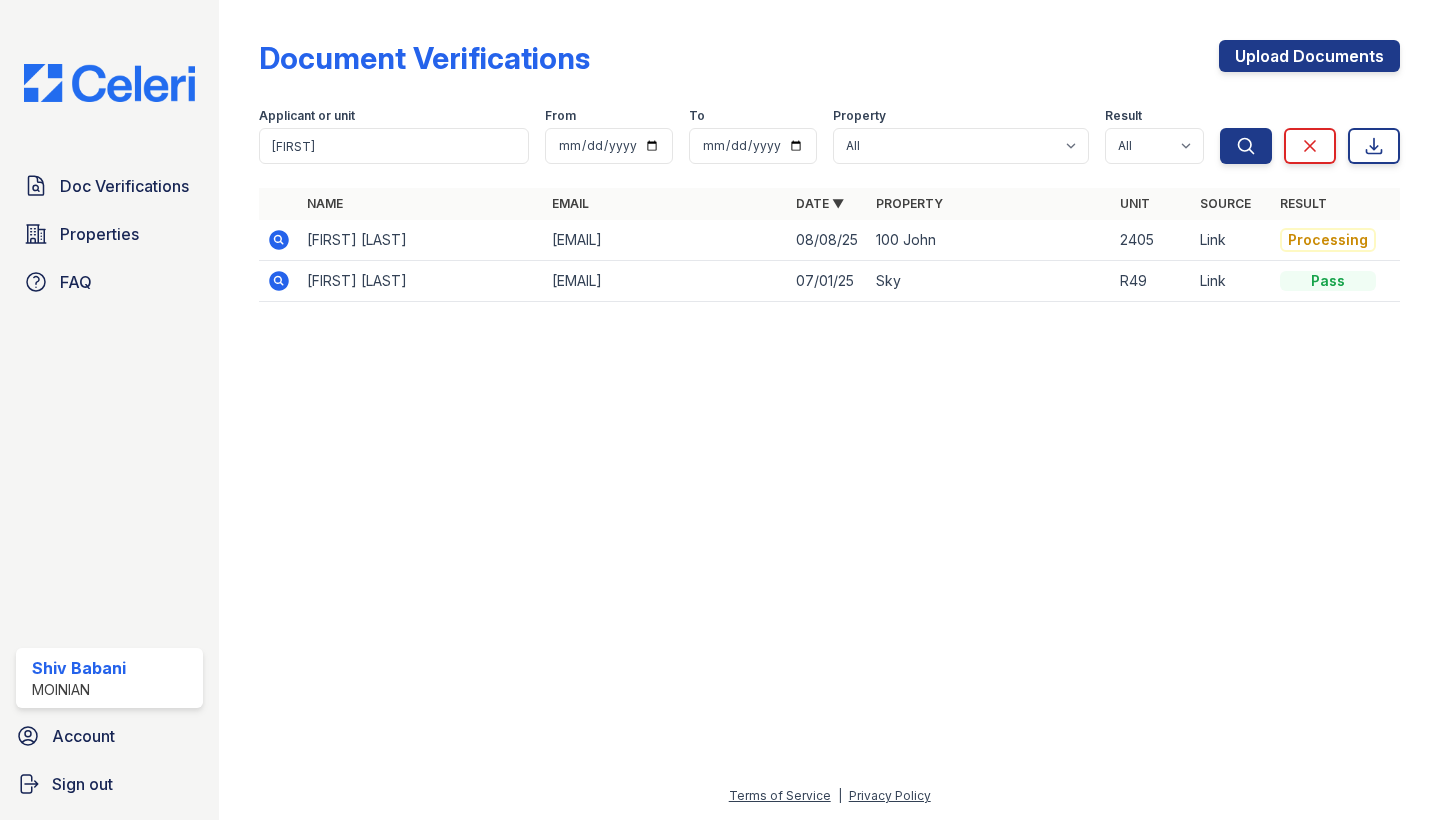 click at bounding box center [279, 240] 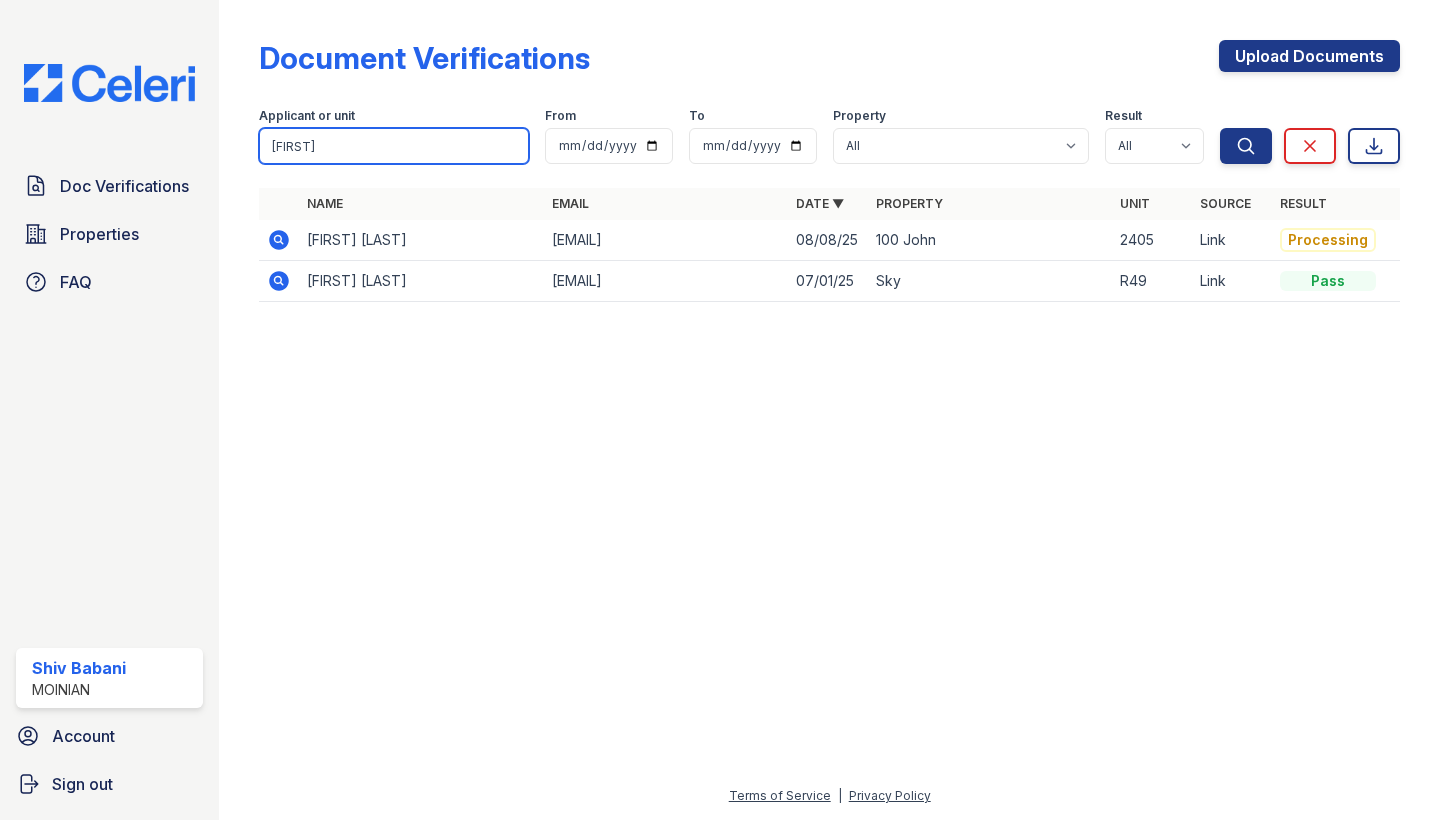 click on "priya" at bounding box center [394, 146] 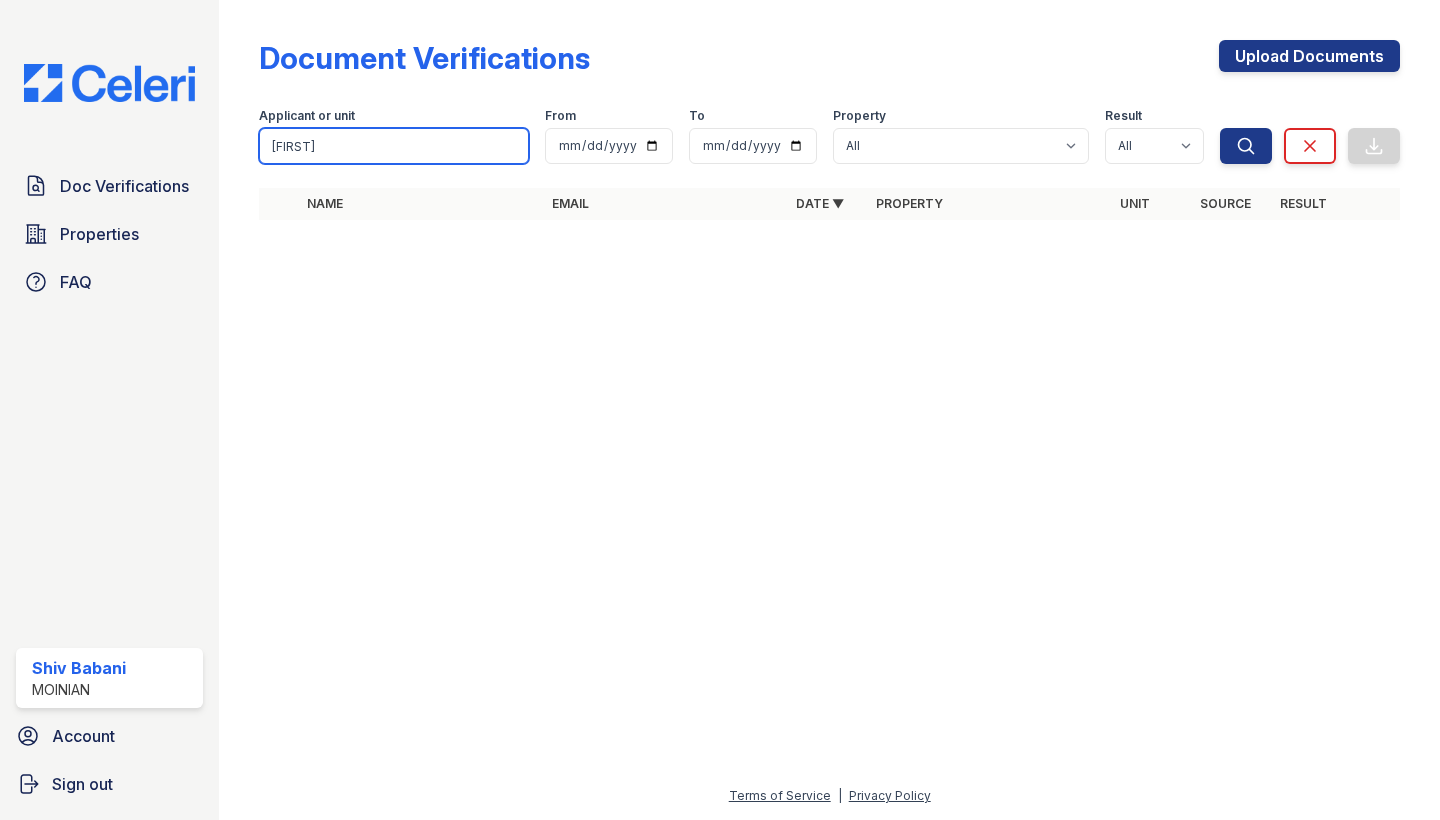 click on "rohab" at bounding box center (394, 146) 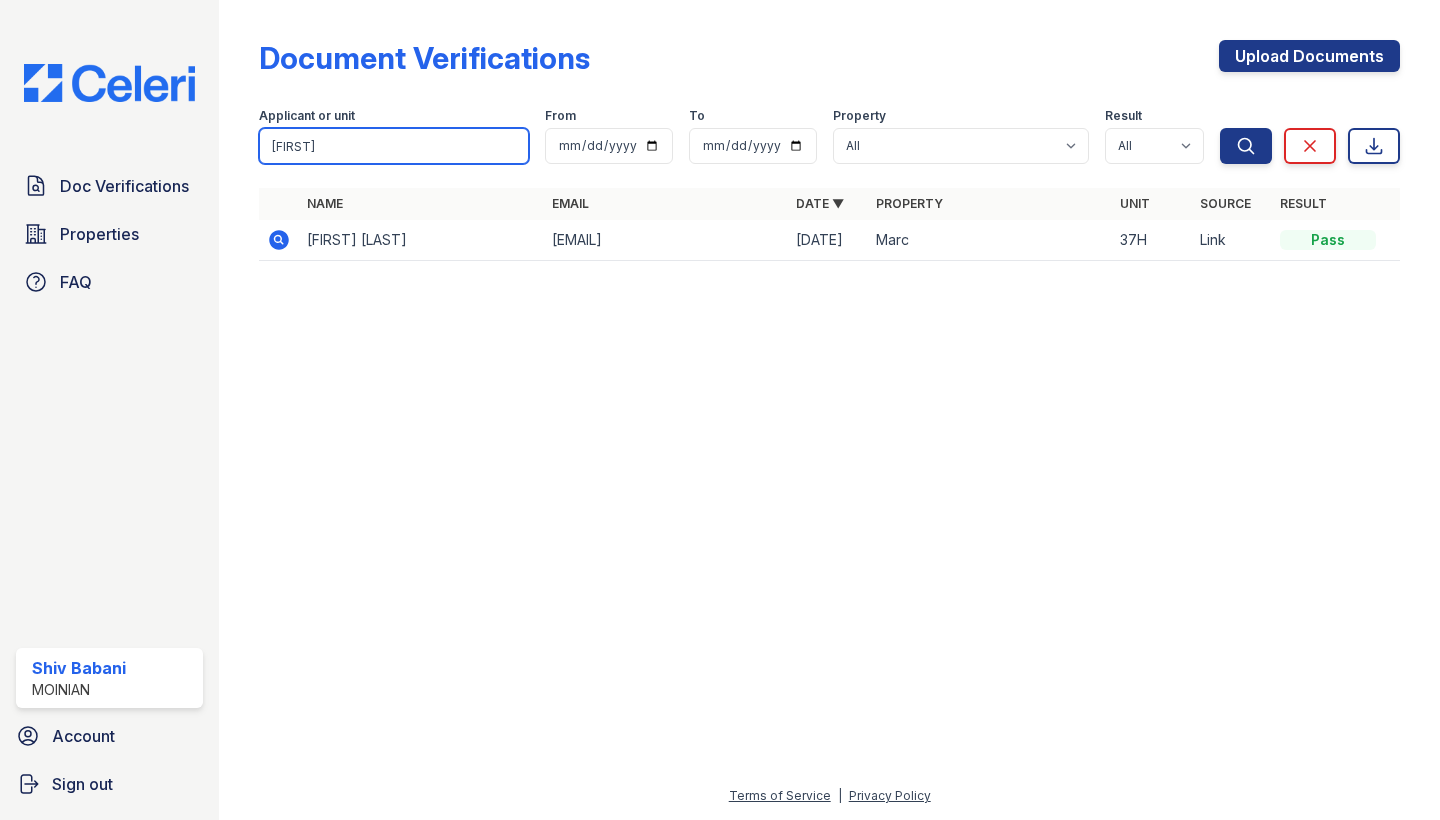 click on "rohan" at bounding box center [394, 146] 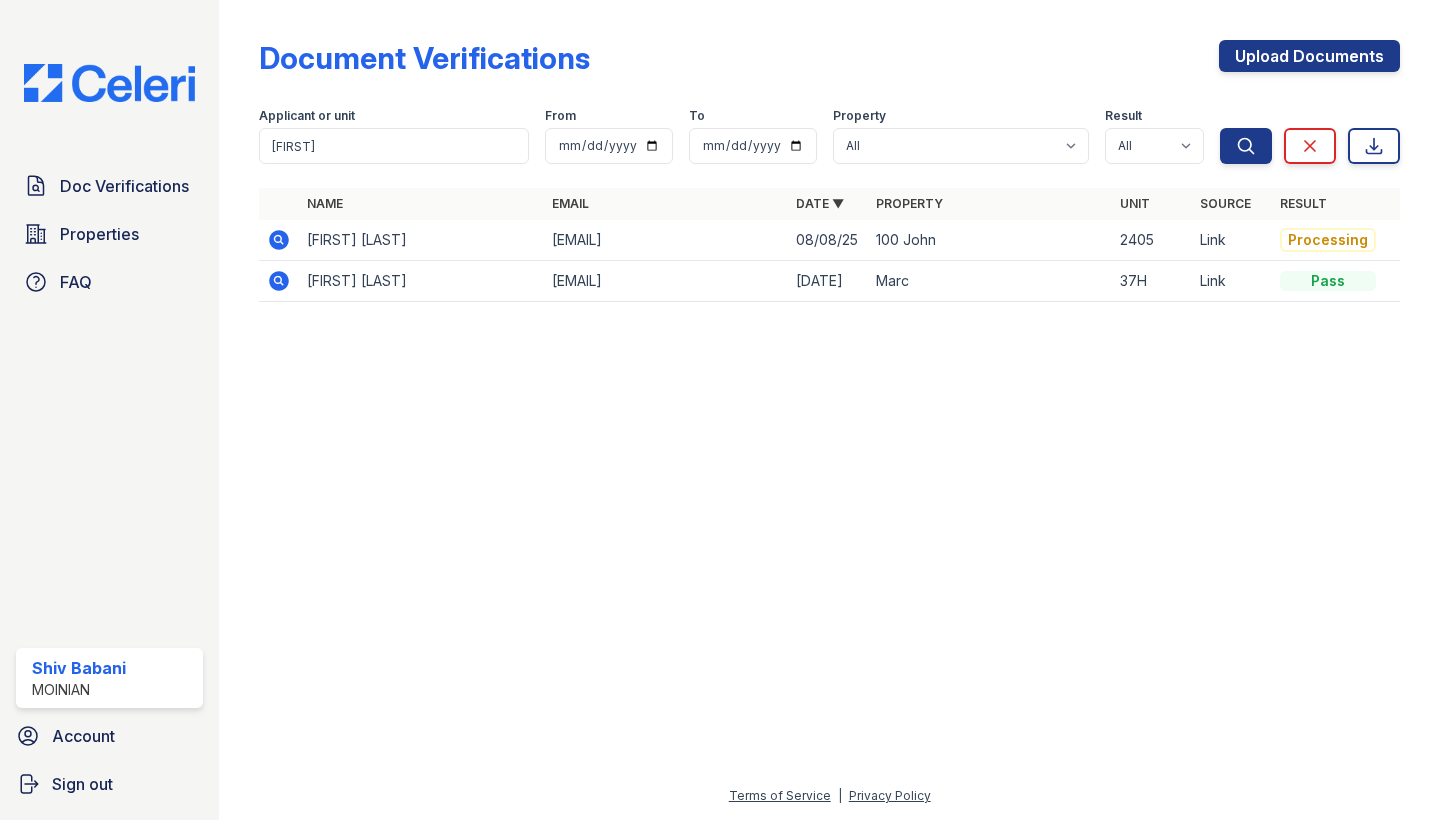 click 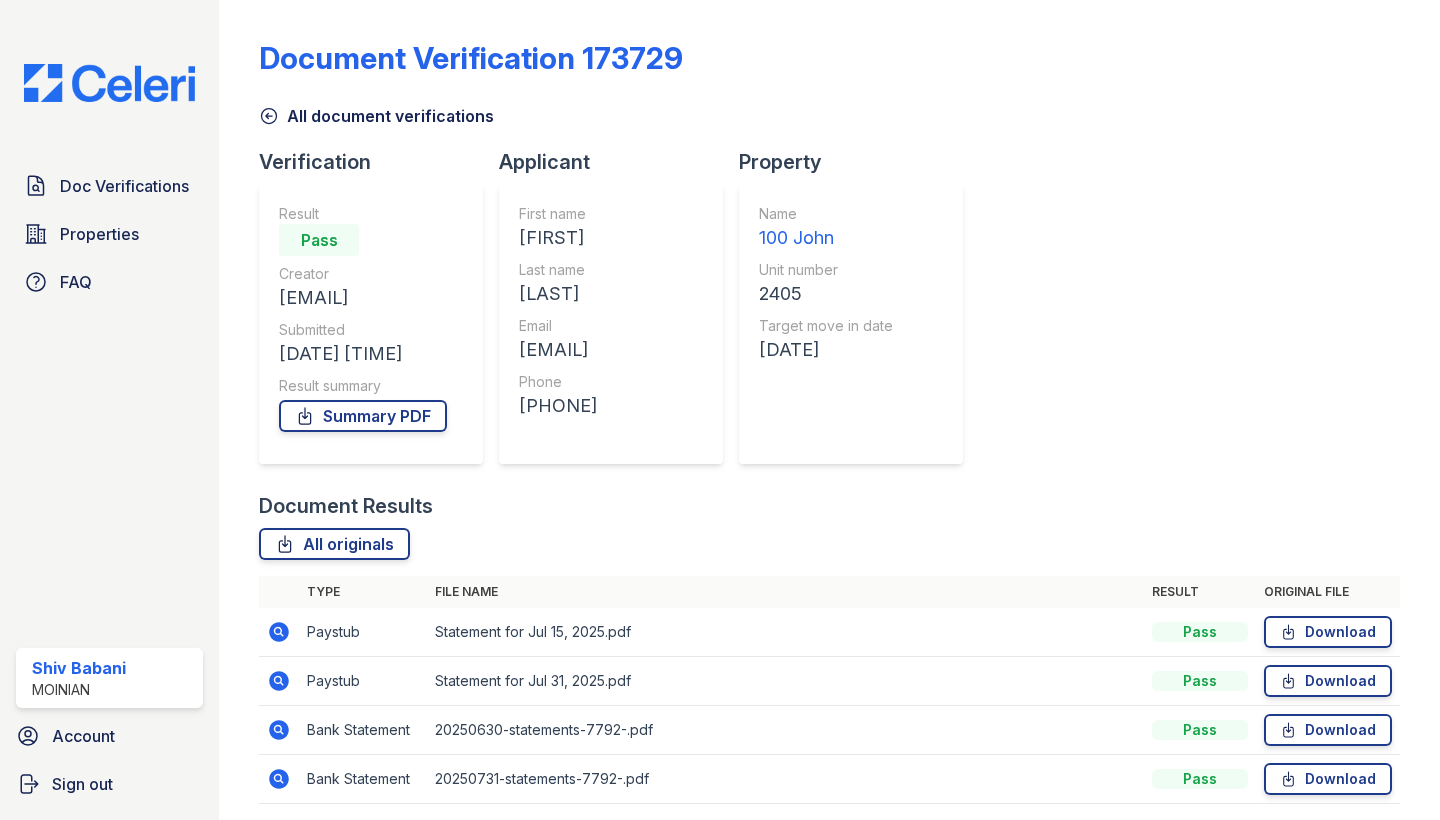 scroll, scrollTop: 0, scrollLeft: 0, axis: both 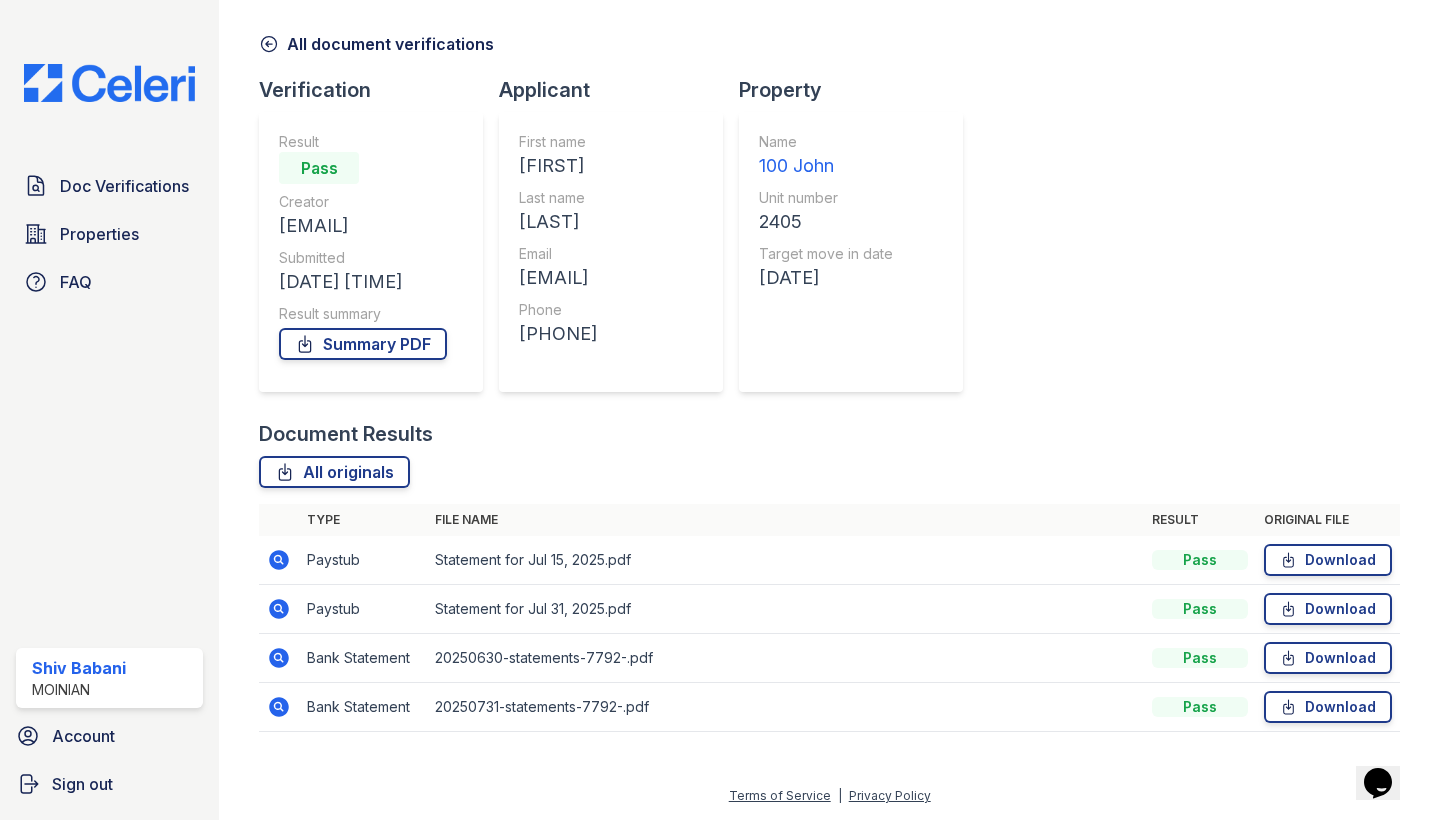 click 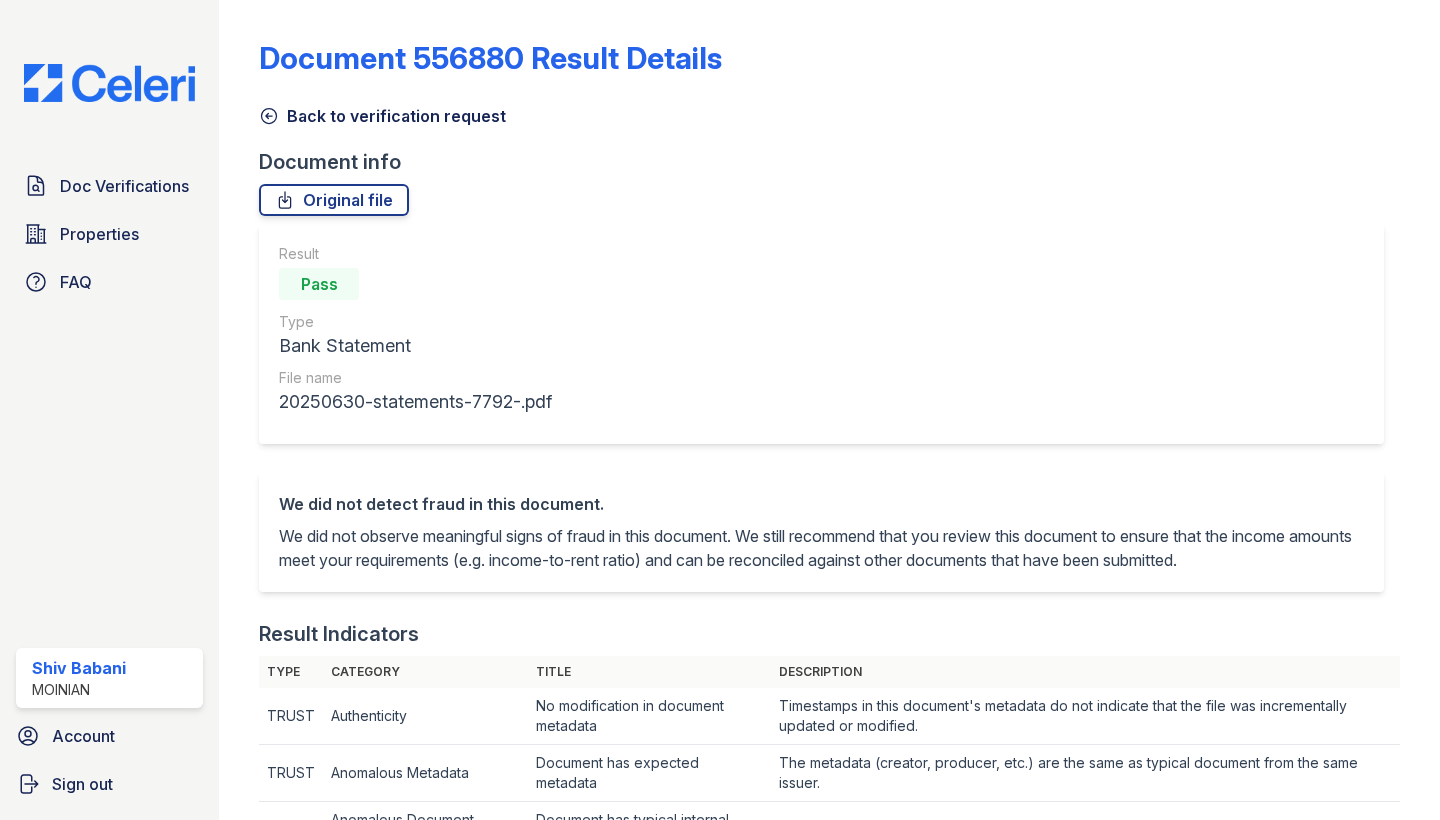 scroll, scrollTop: 0, scrollLeft: 0, axis: both 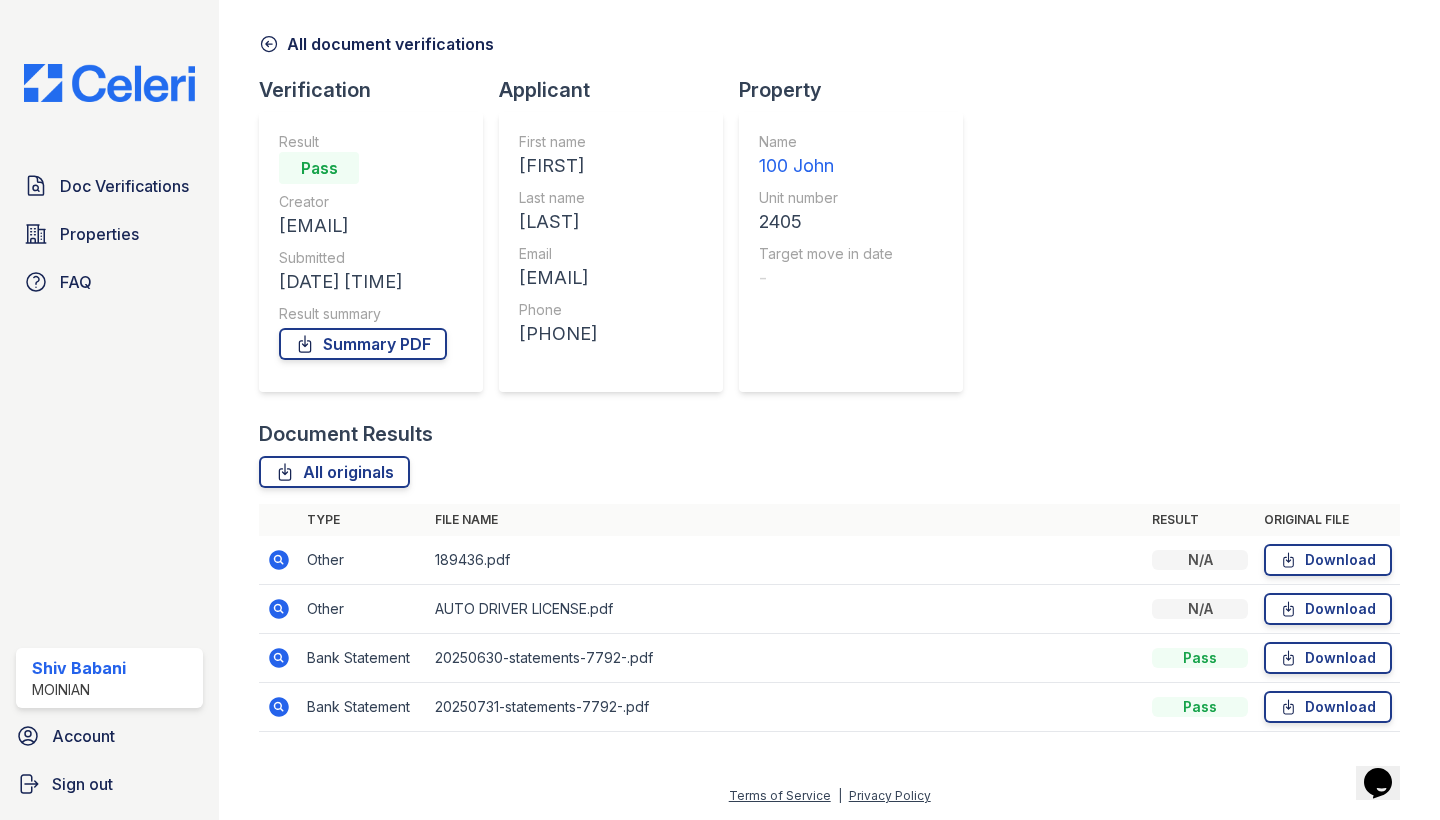click 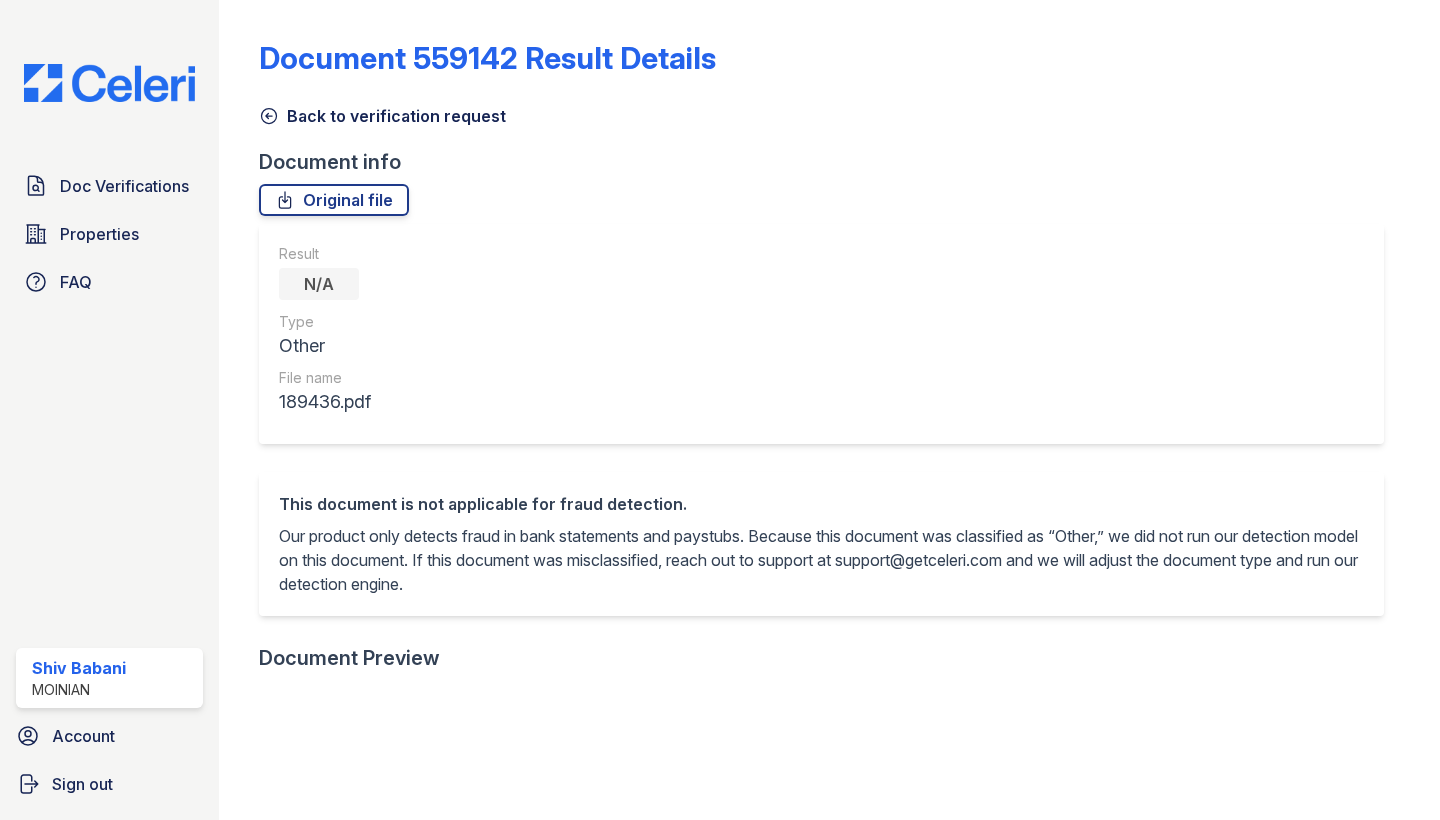 scroll, scrollTop: 0, scrollLeft: 0, axis: both 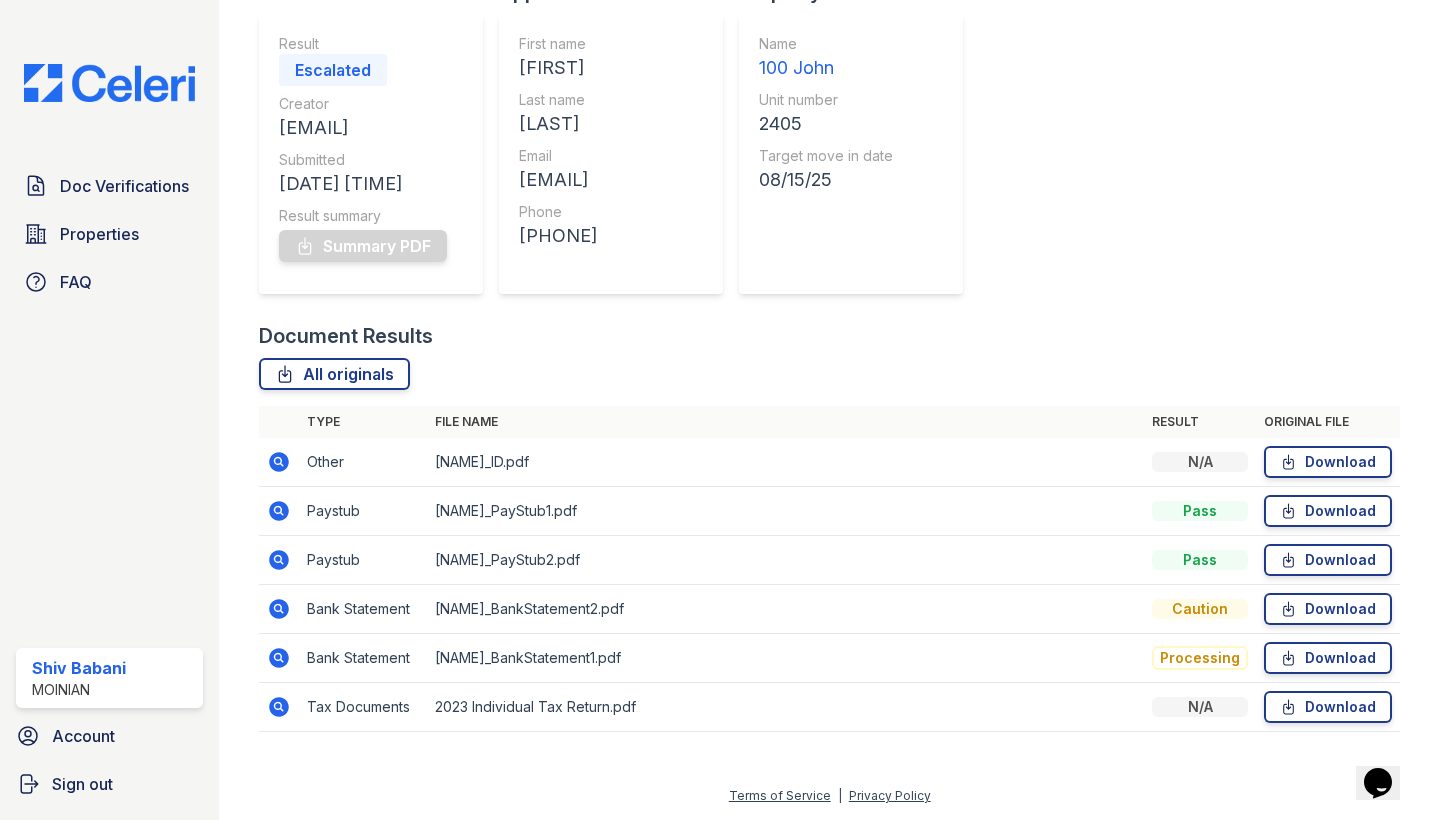 click 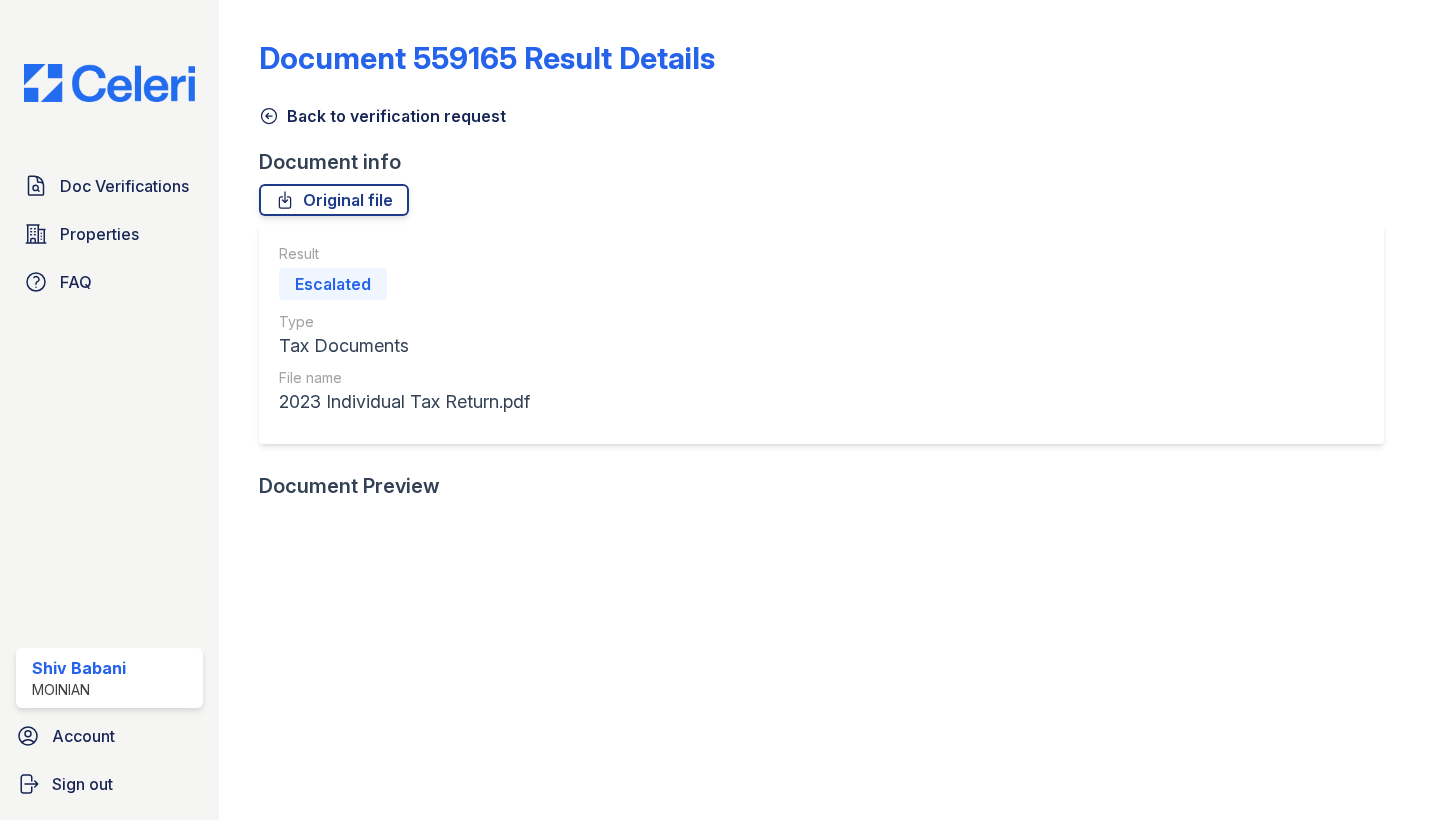 scroll, scrollTop: 0, scrollLeft: 0, axis: both 